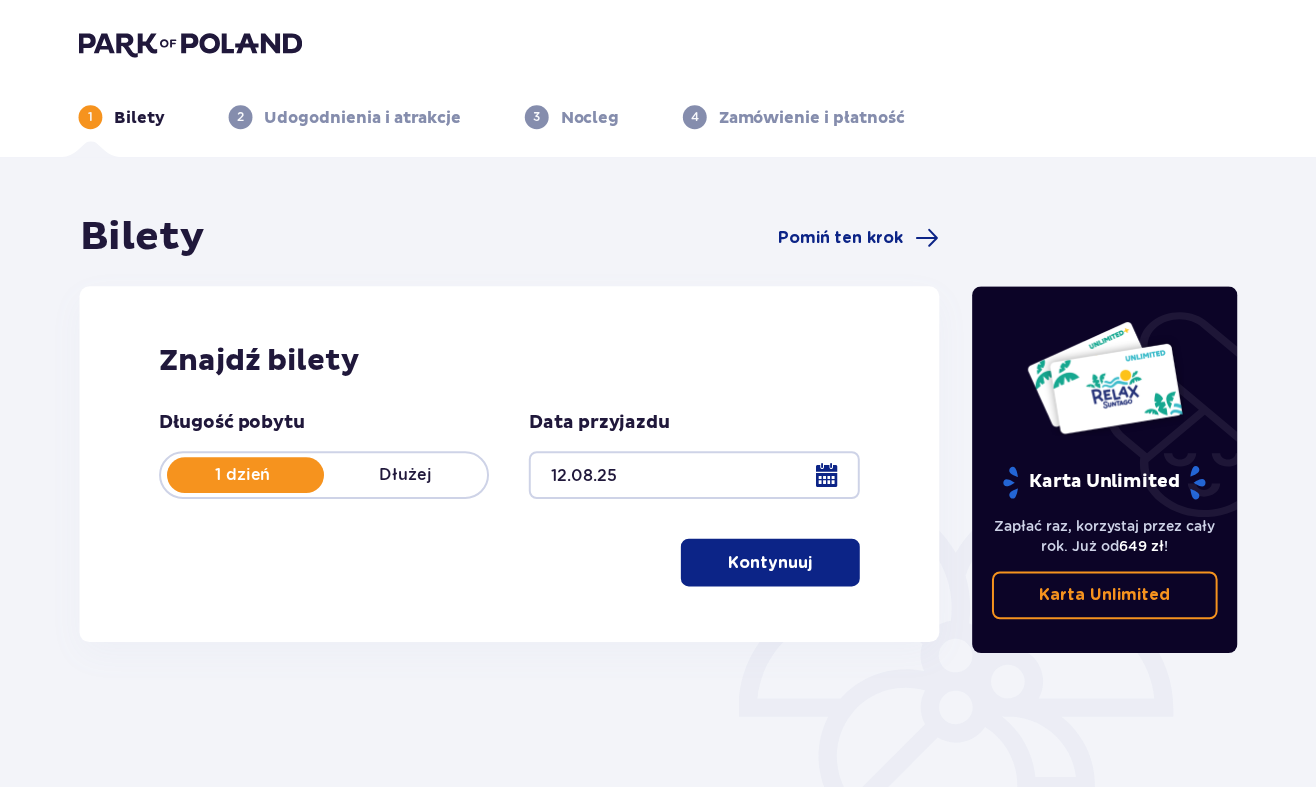 scroll, scrollTop: 0, scrollLeft: 0, axis: both 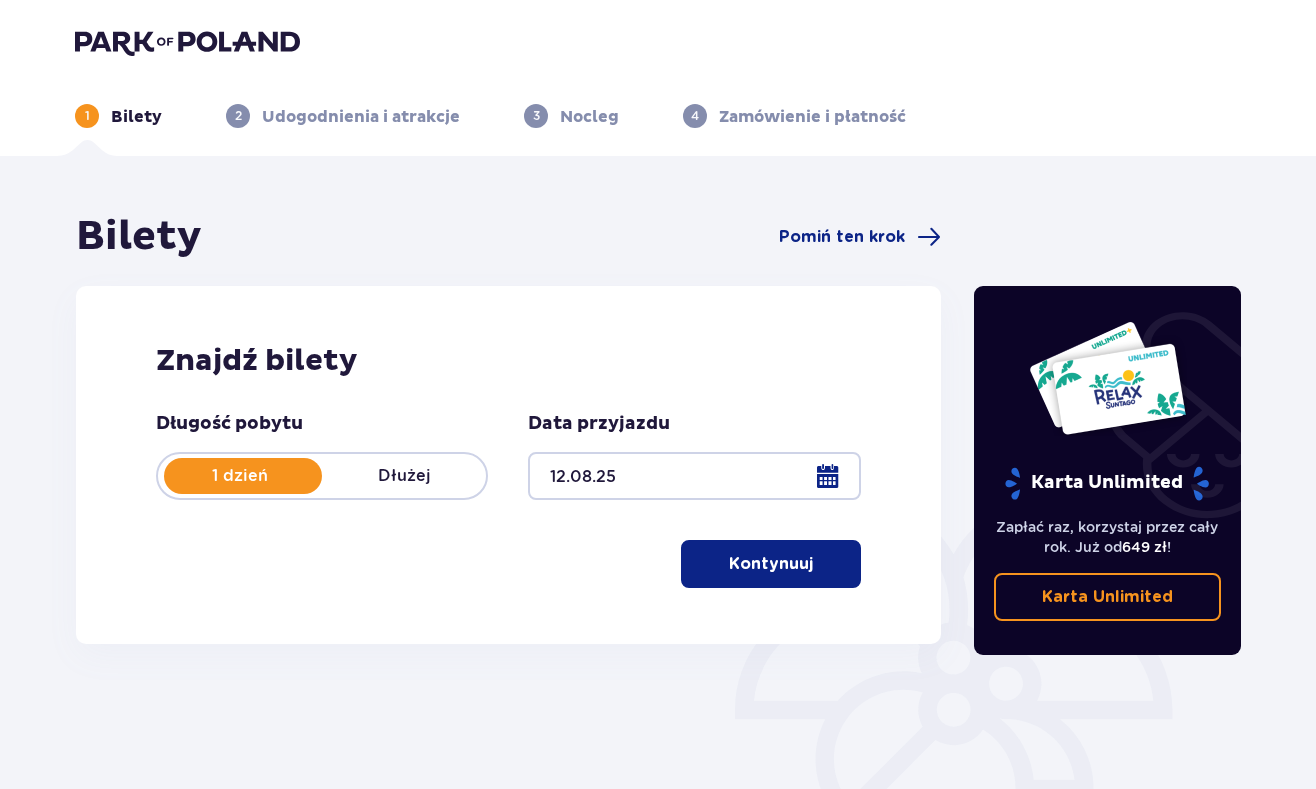 click on "Kontynuuj" at bounding box center (771, 564) 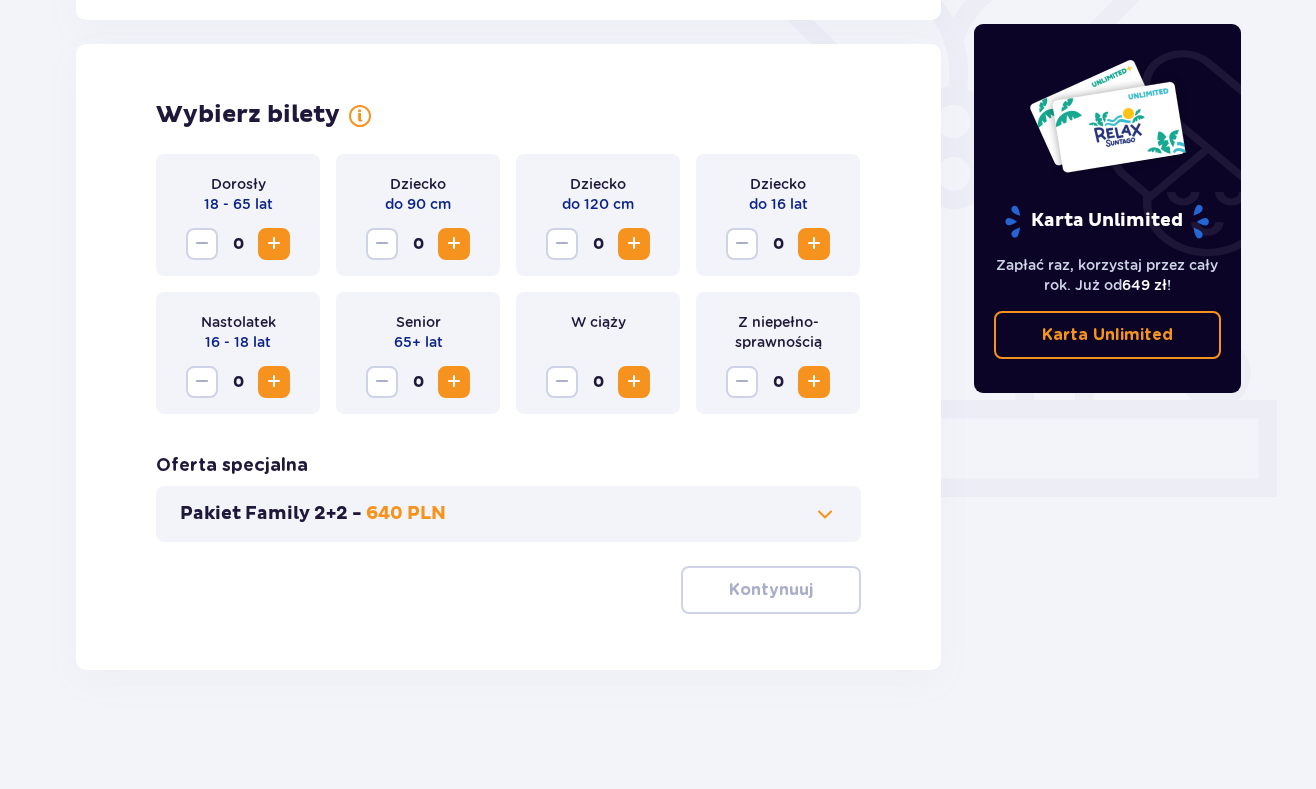 scroll, scrollTop: 537, scrollLeft: 0, axis: vertical 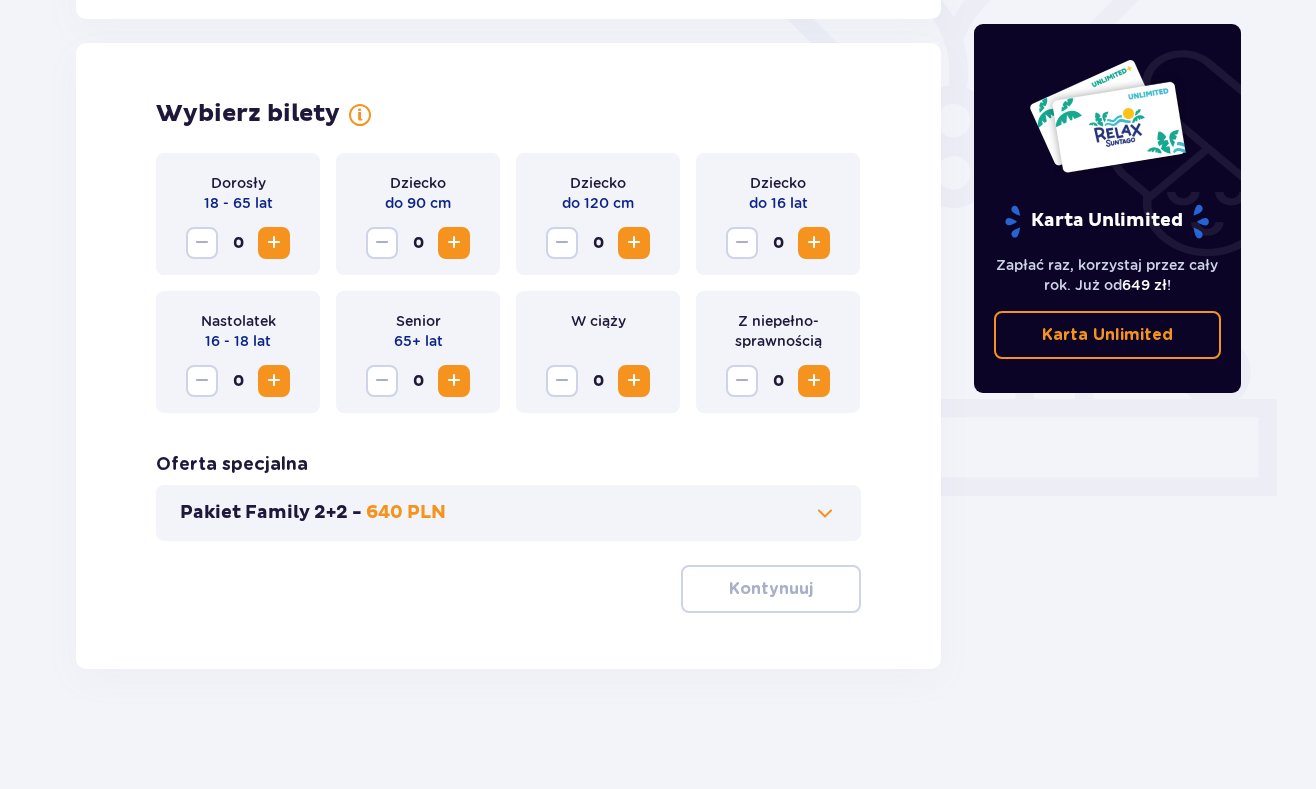 click on "Pakiet Family 2+2 -  640 PLN" at bounding box center [508, 513] 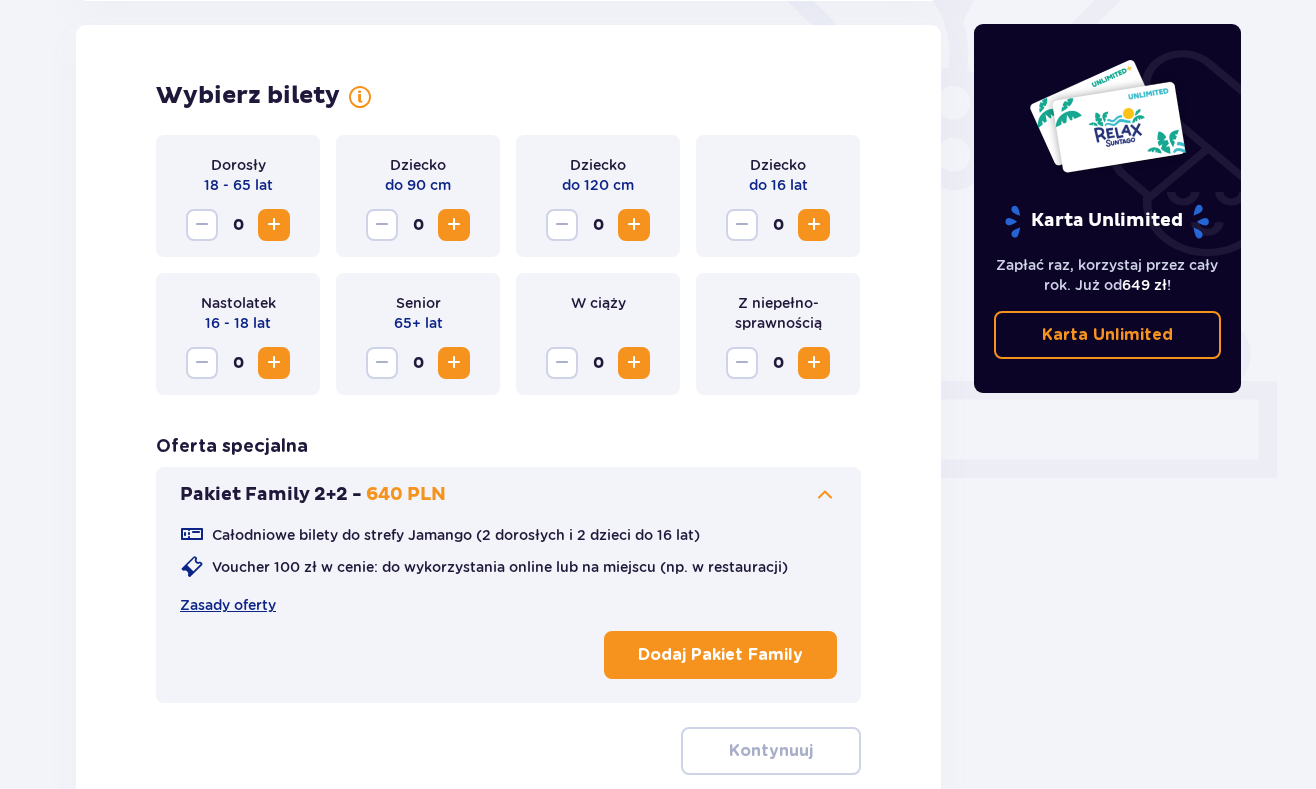 scroll, scrollTop: 556, scrollLeft: 0, axis: vertical 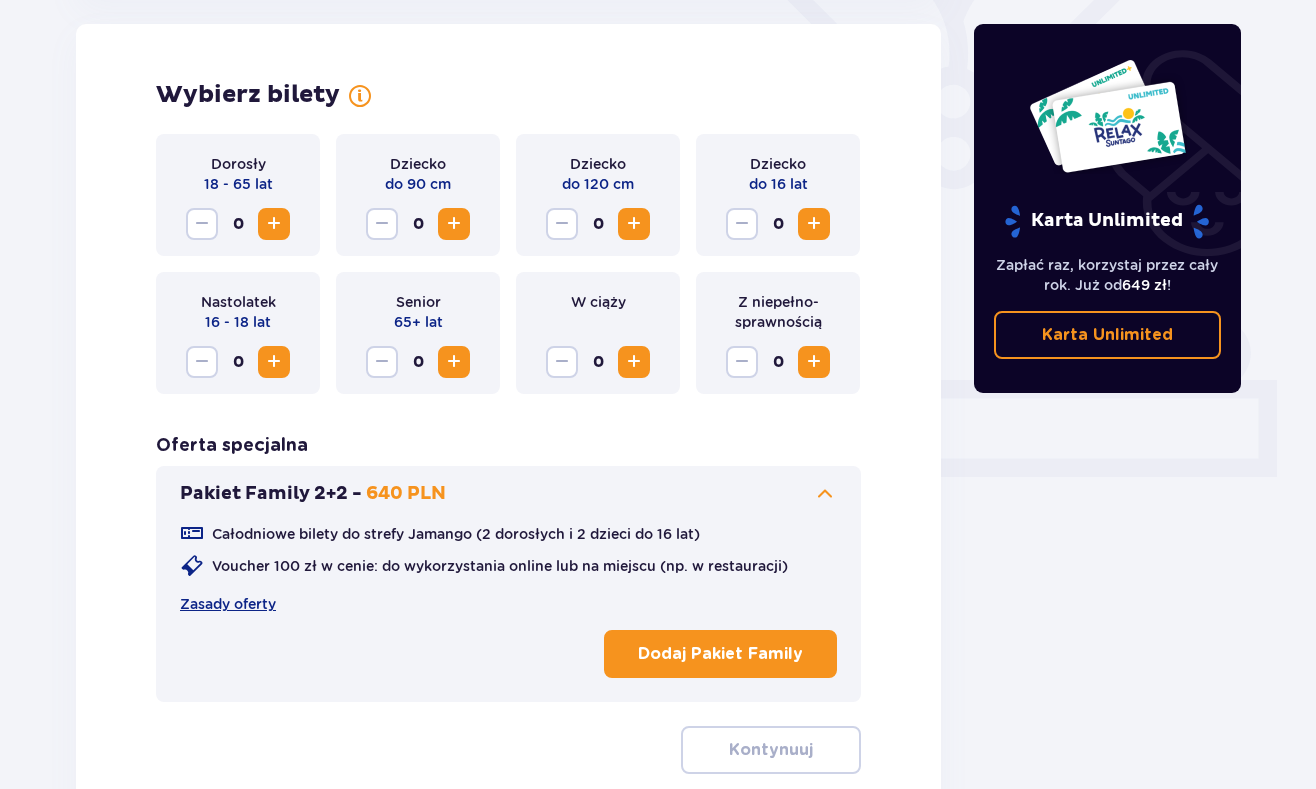 click at bounding box center (825, 494) 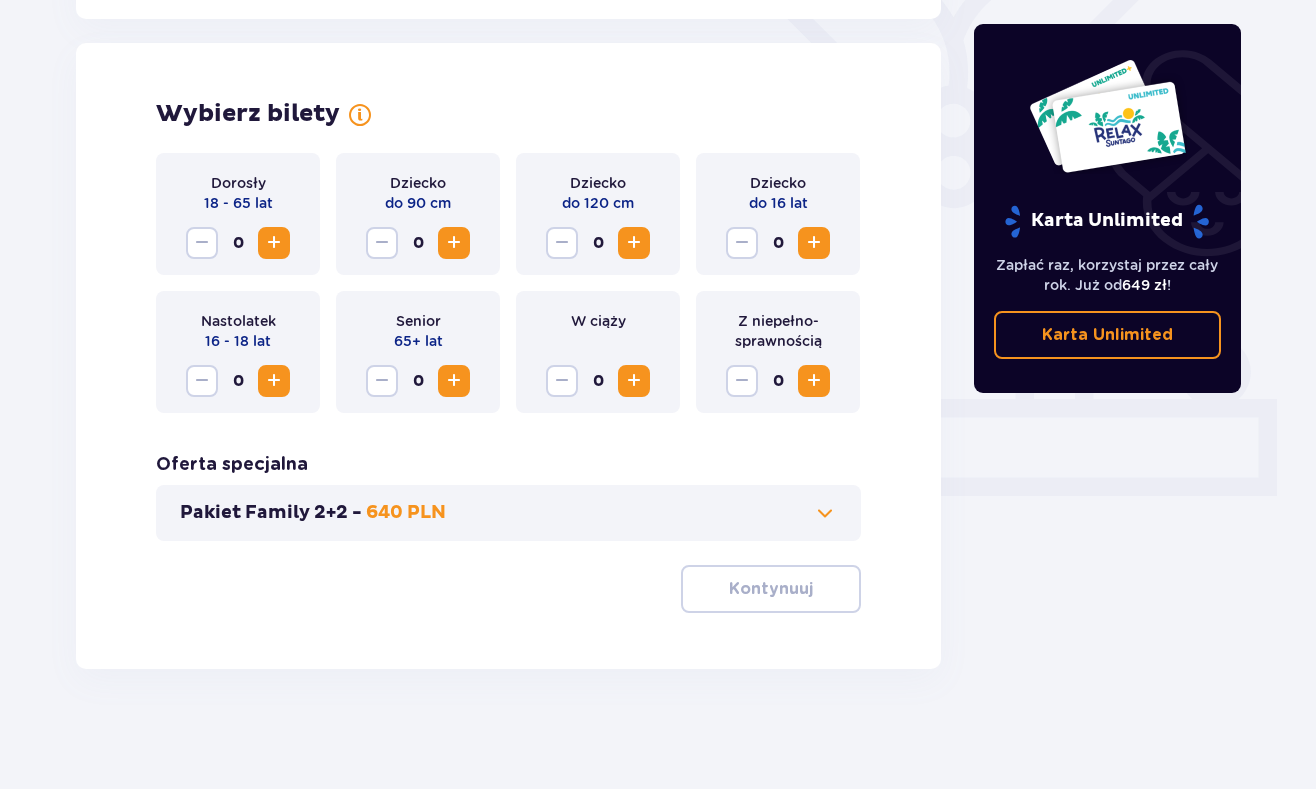 click at bounding box center [274, 243] 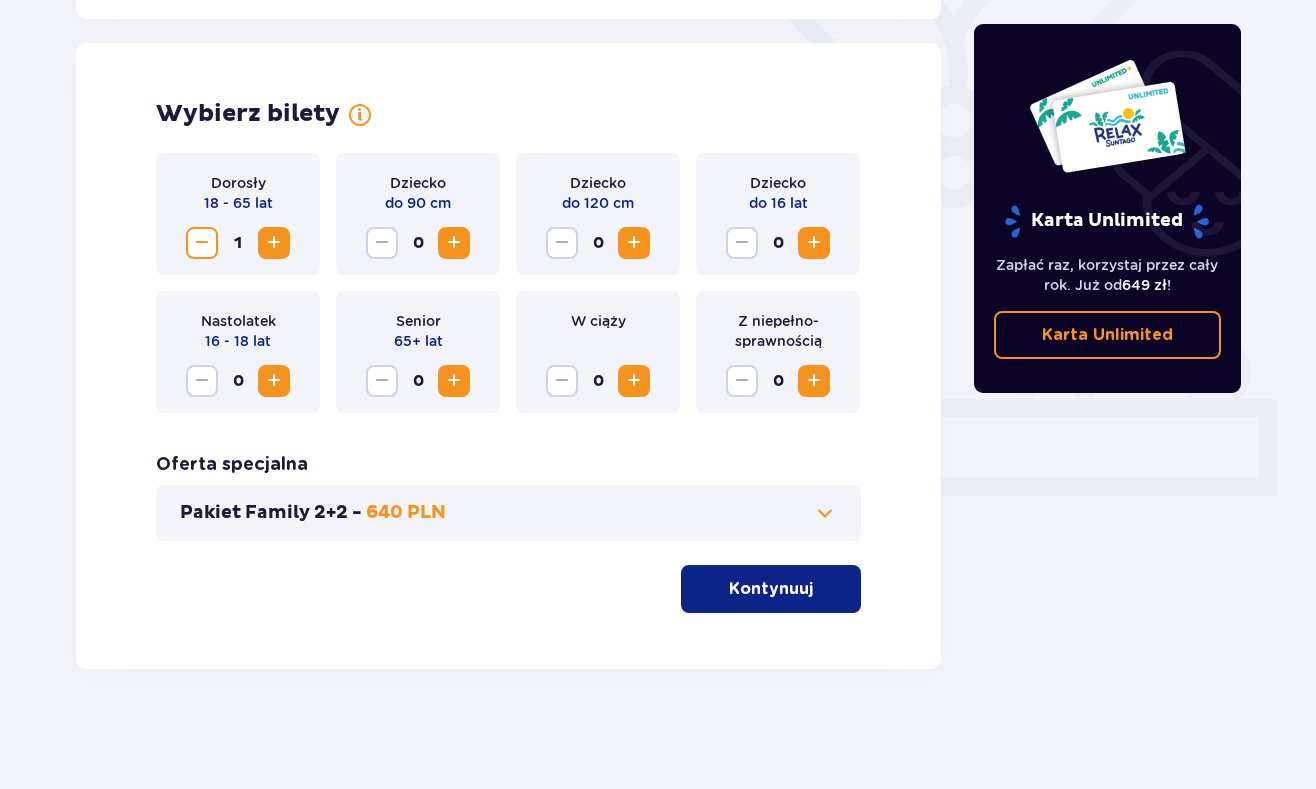 click at bounding box center (274, 243) 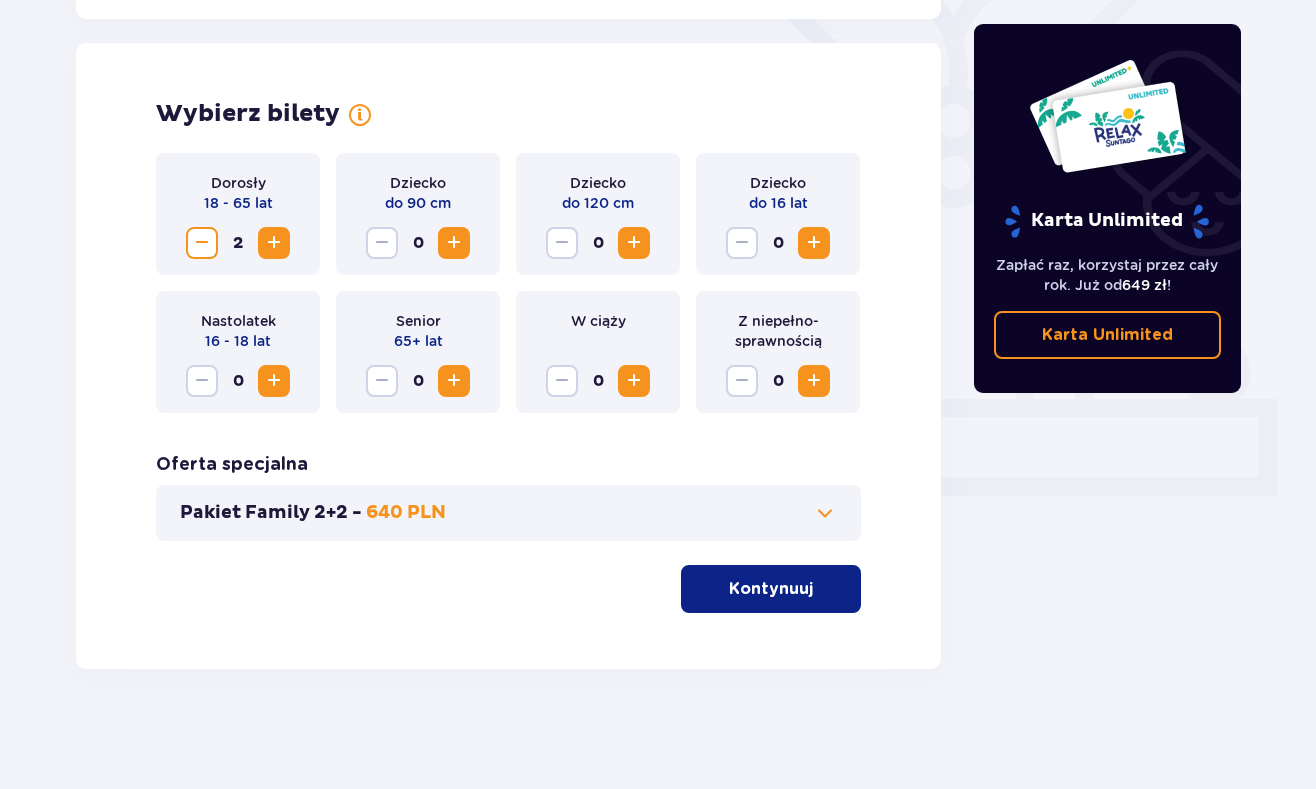 click at bounding box center [274, 243] 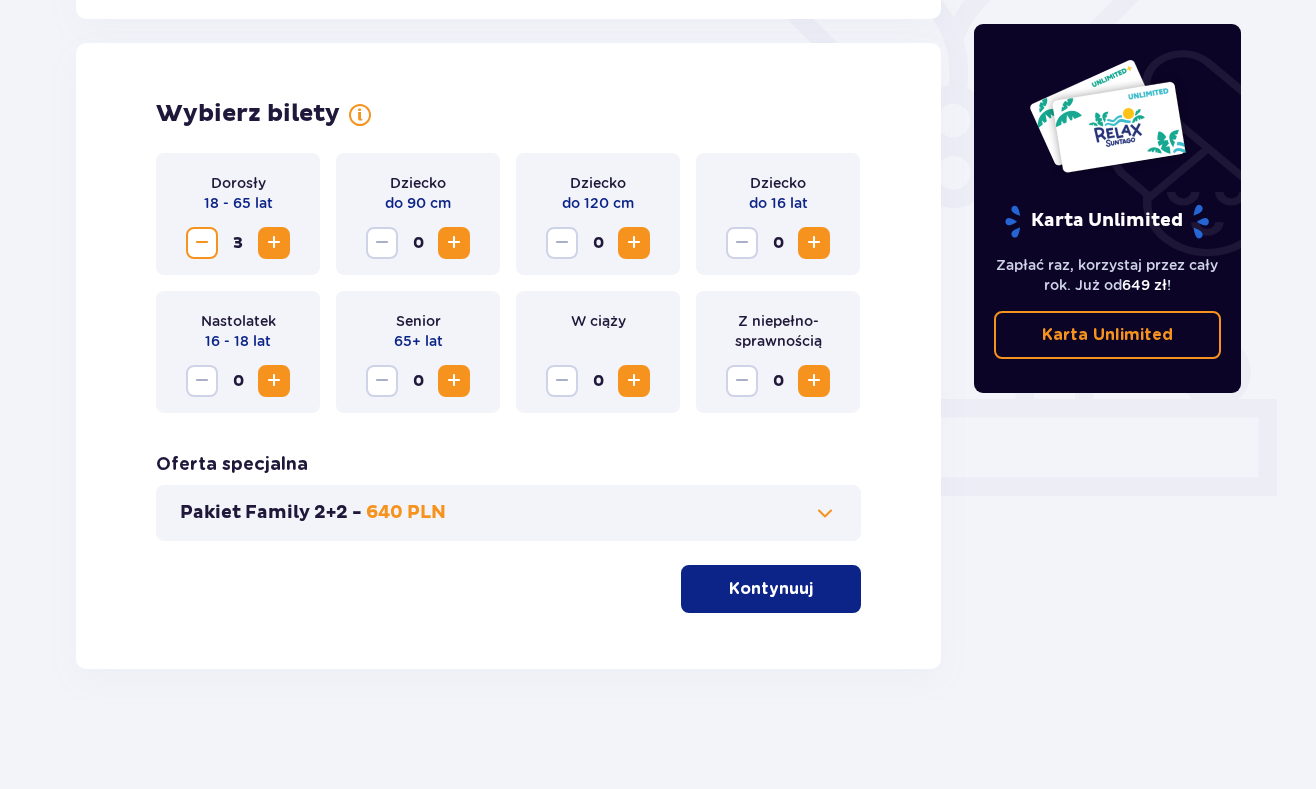 click at bounding box center (814, 243) 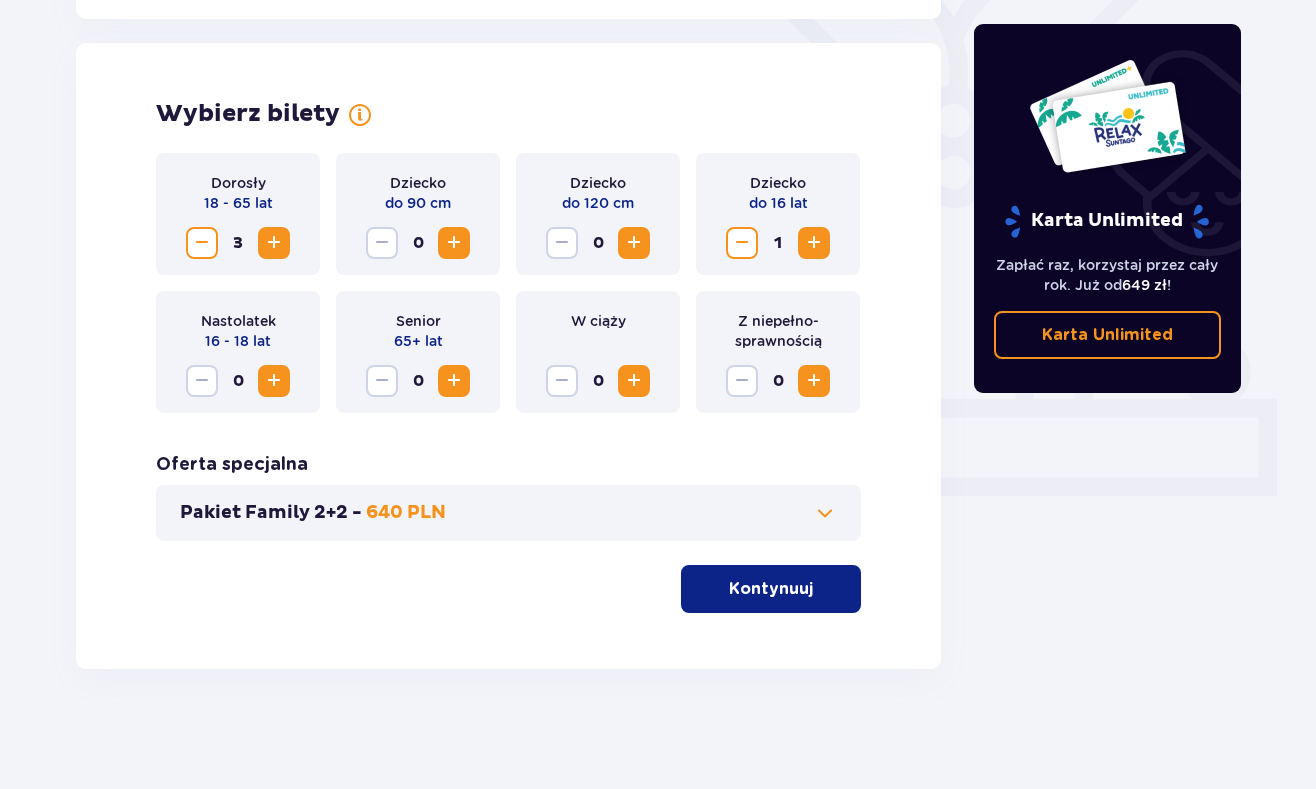 click at bounding box center [814, 243] 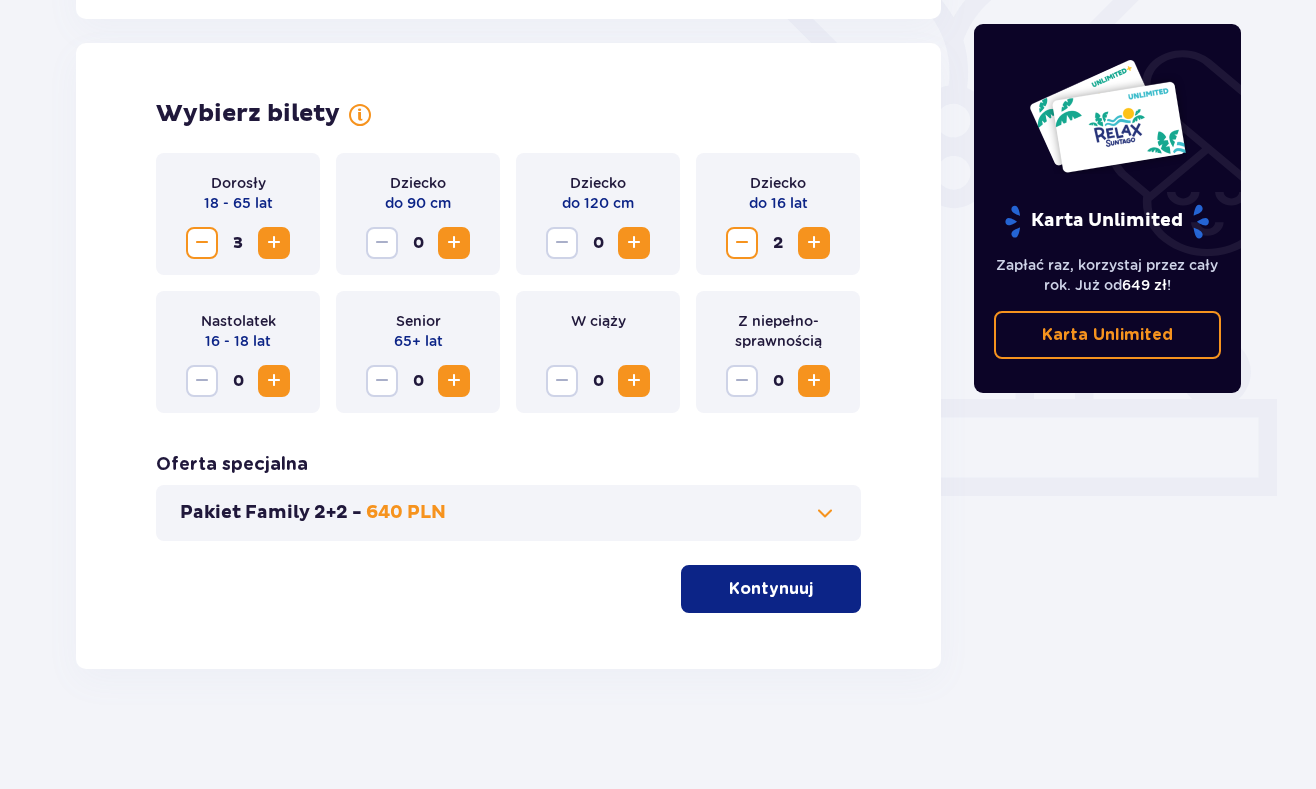 click on "Kontynuuj" at bounding box center [771, 589] 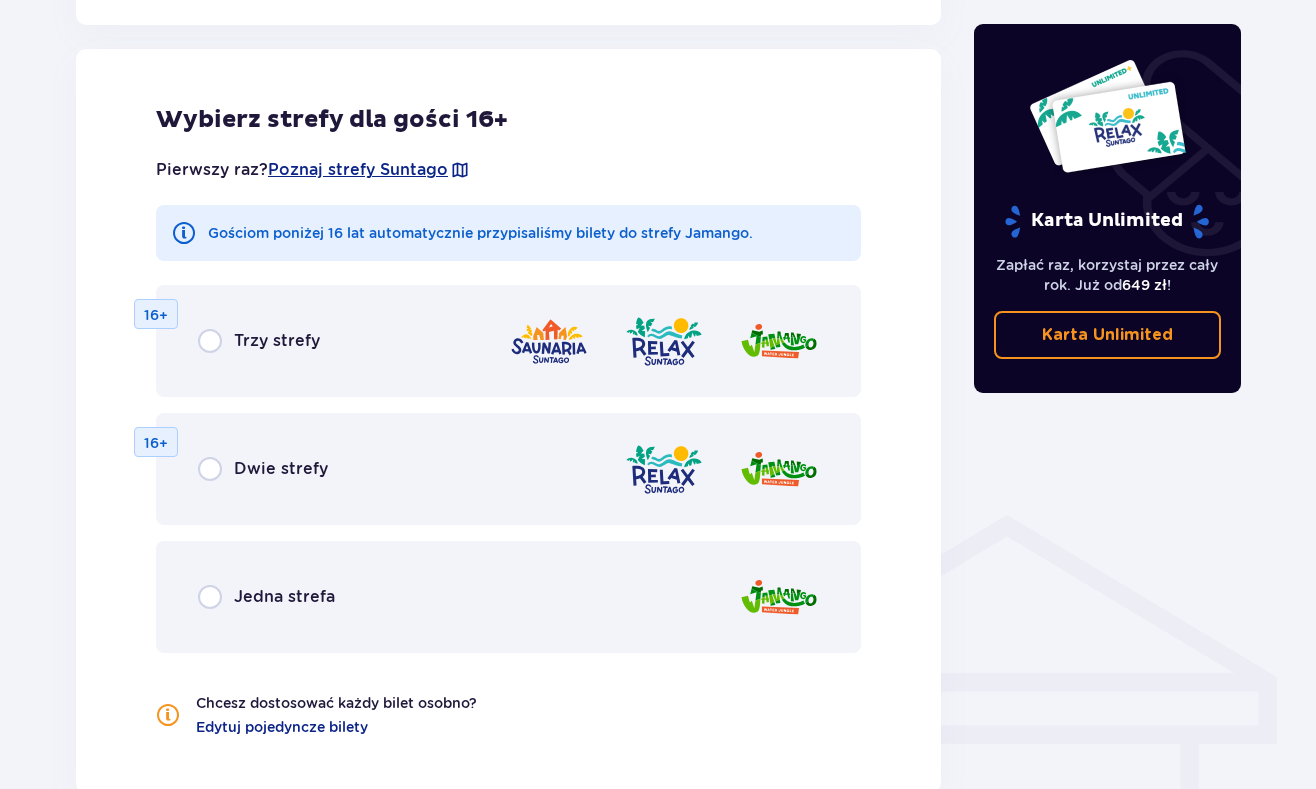 scroll, scrollTop: 1110, scrollLeft: 0, axis: vertical 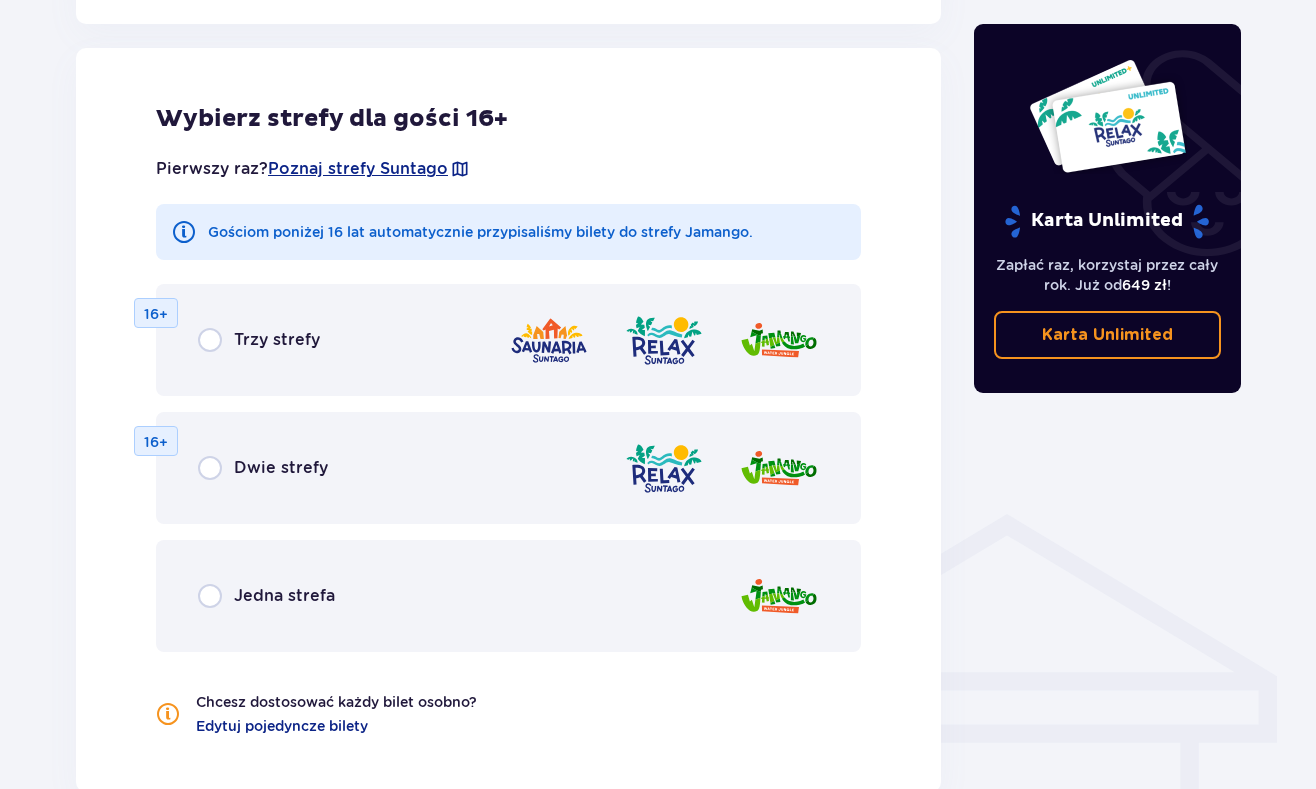click at bounding box center (210, 596) 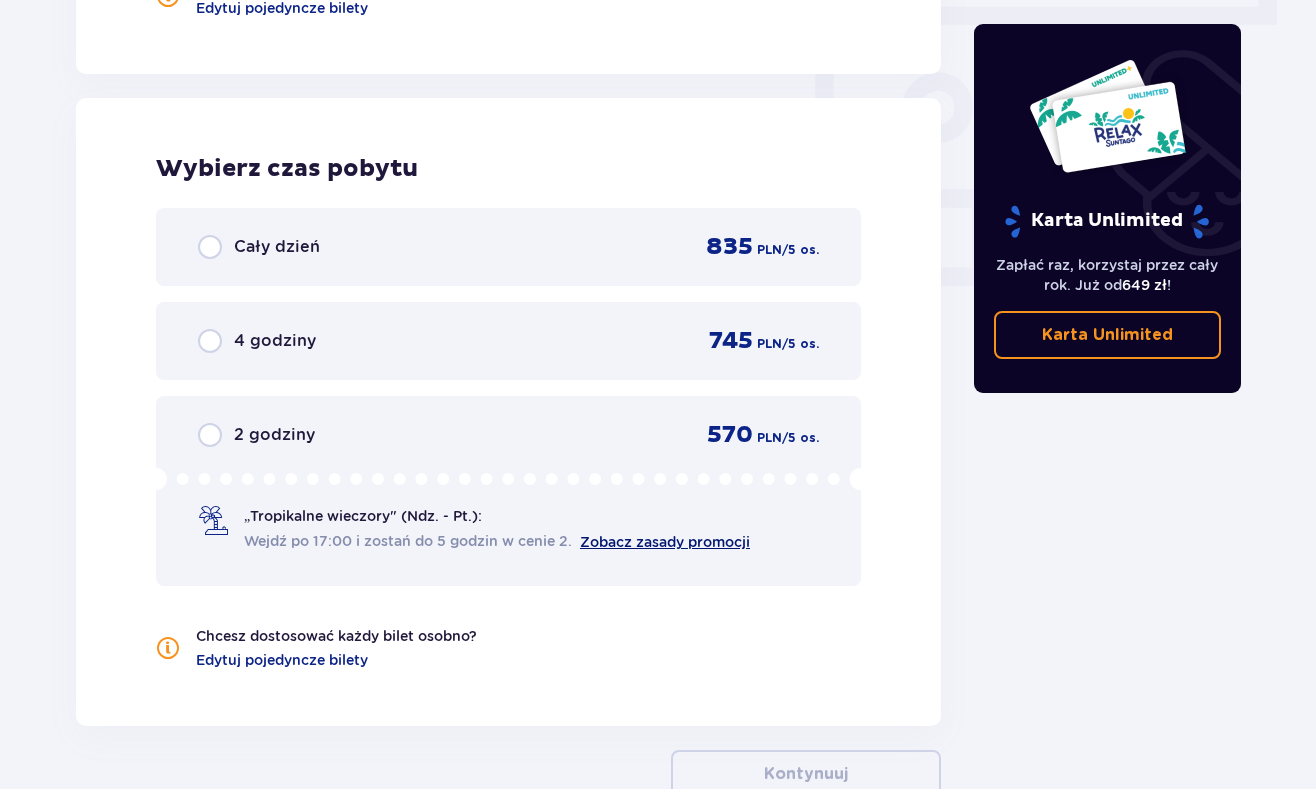 scroll, scrollTop: 1878, scrollLeft: 0, axis: vertical 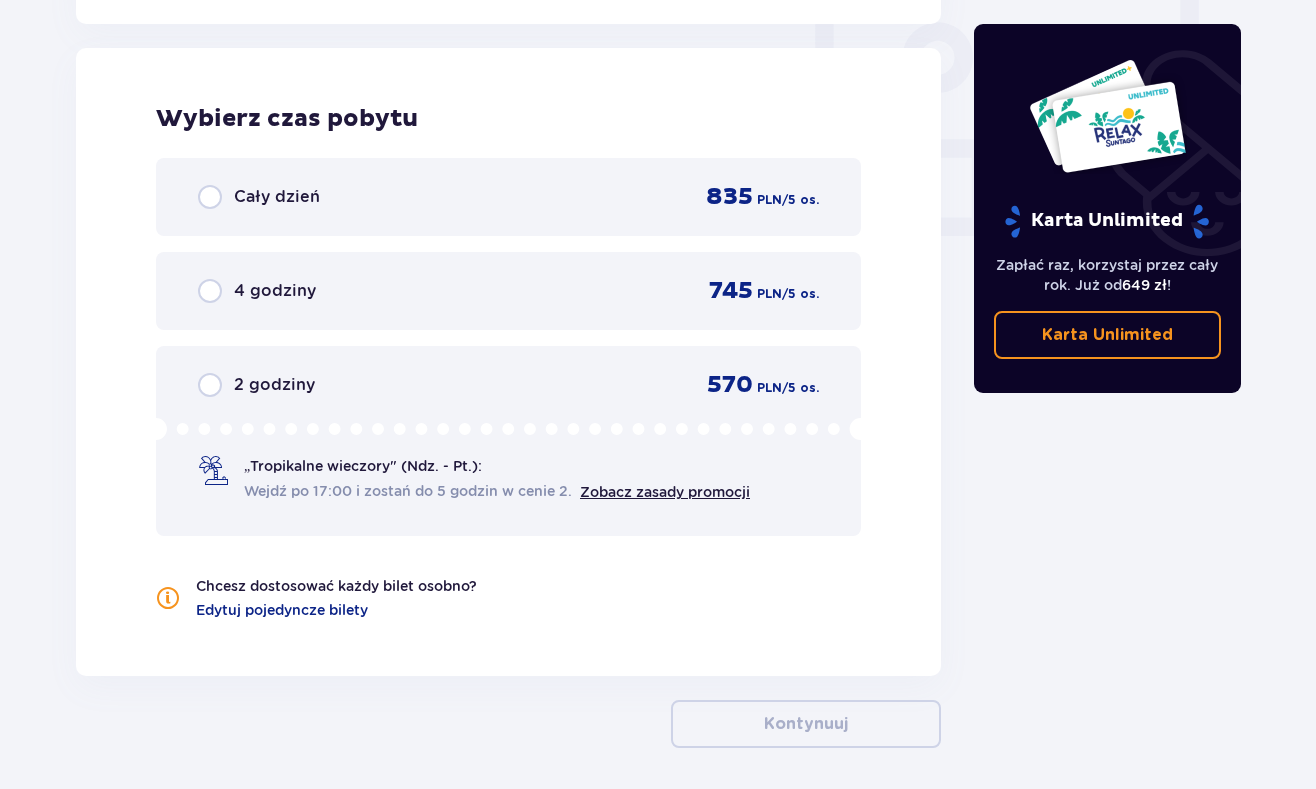 click at bounding box center (210, 197) 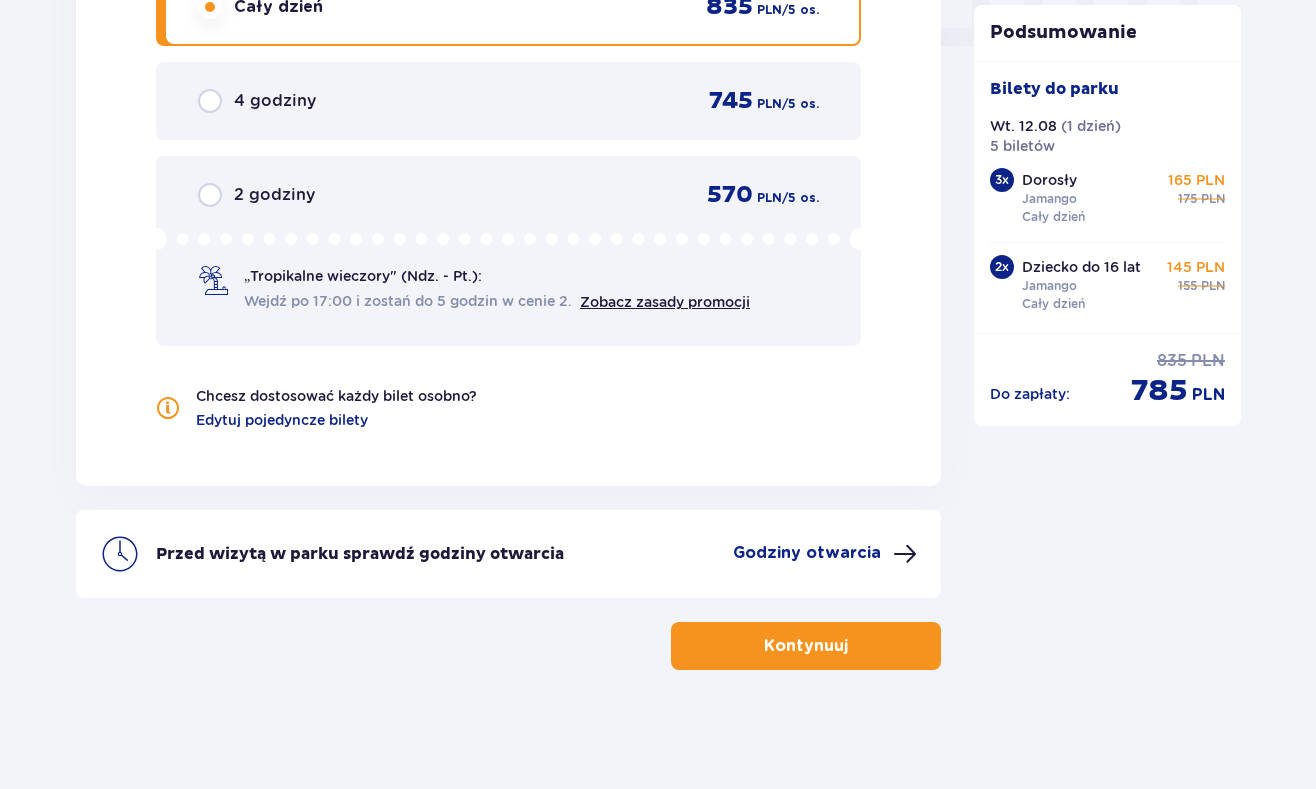 scroll, scrollTop: 2069, scrollLeft: 0, axis: vertical 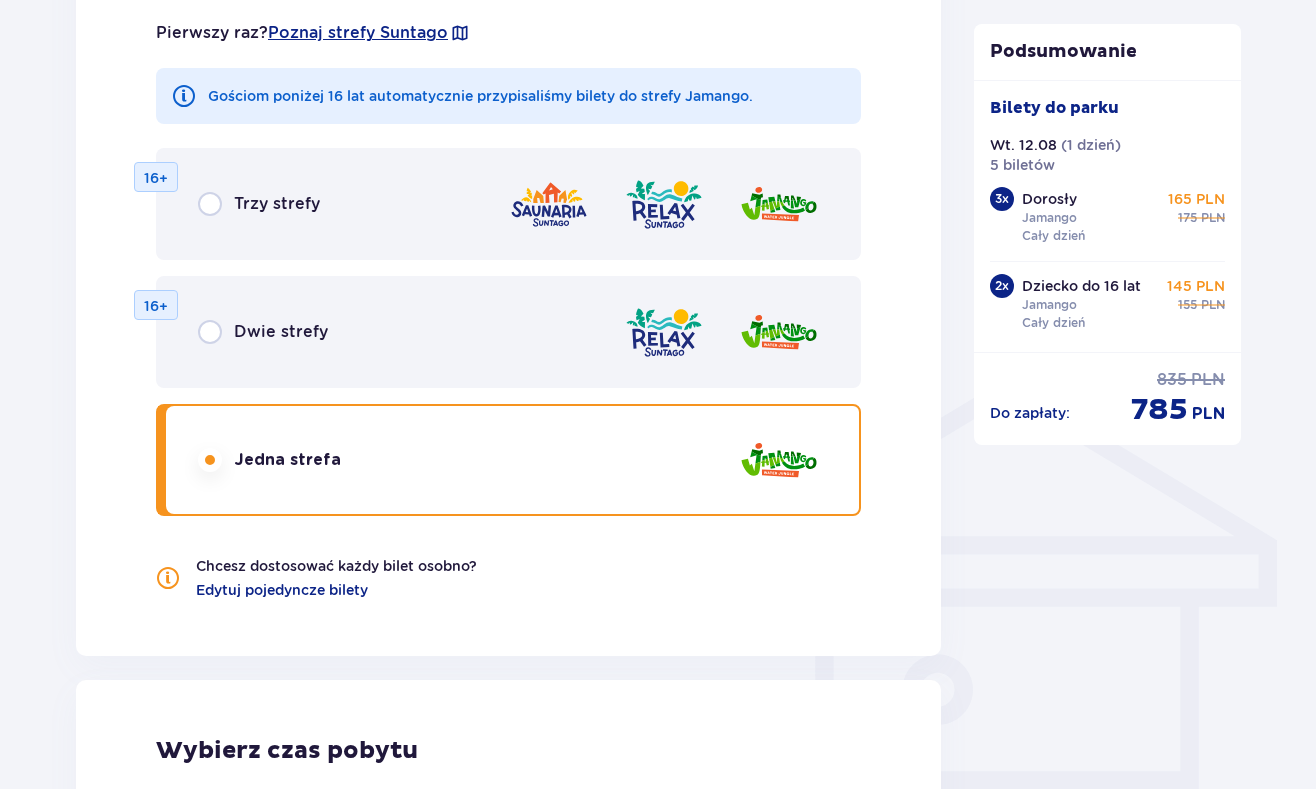 click at bounding box center [210, 204] 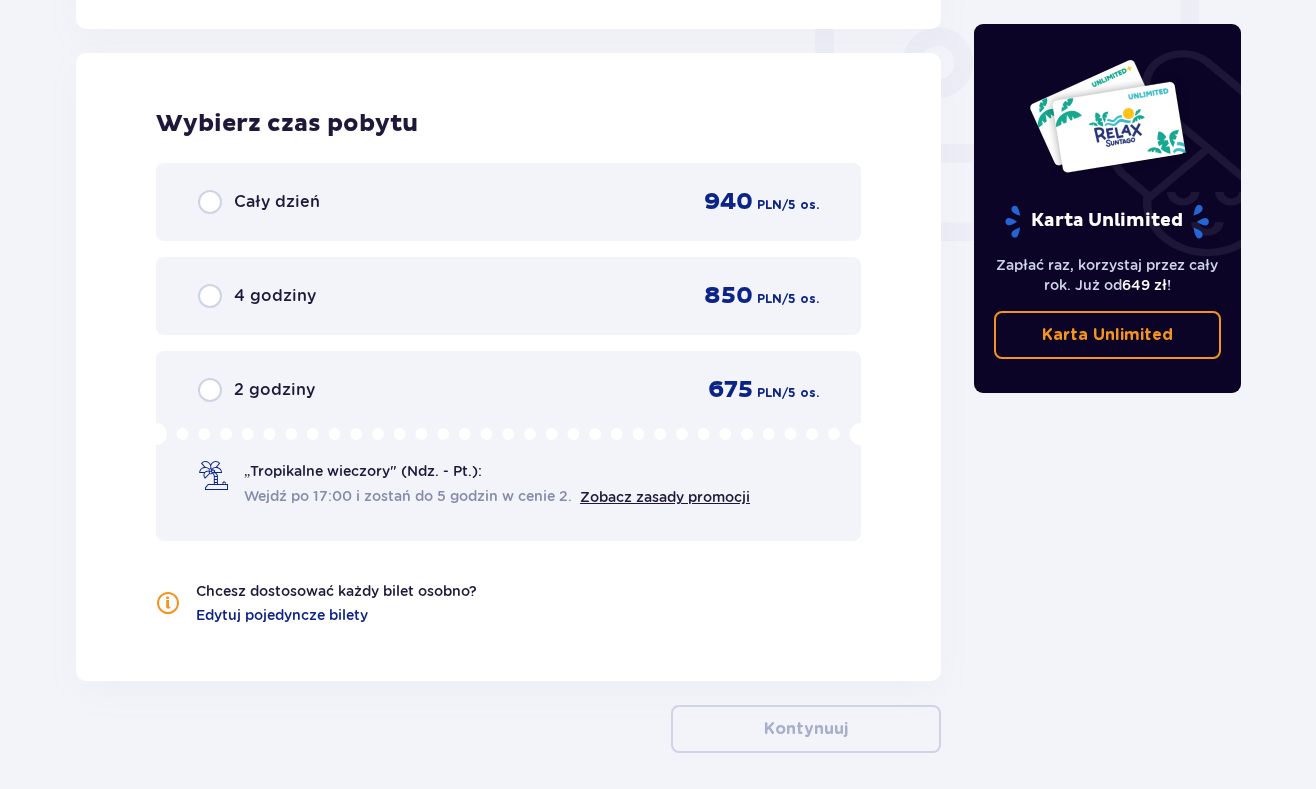 scroll, scrollTop: 1878, scrollLeft: 0, axis: vertical 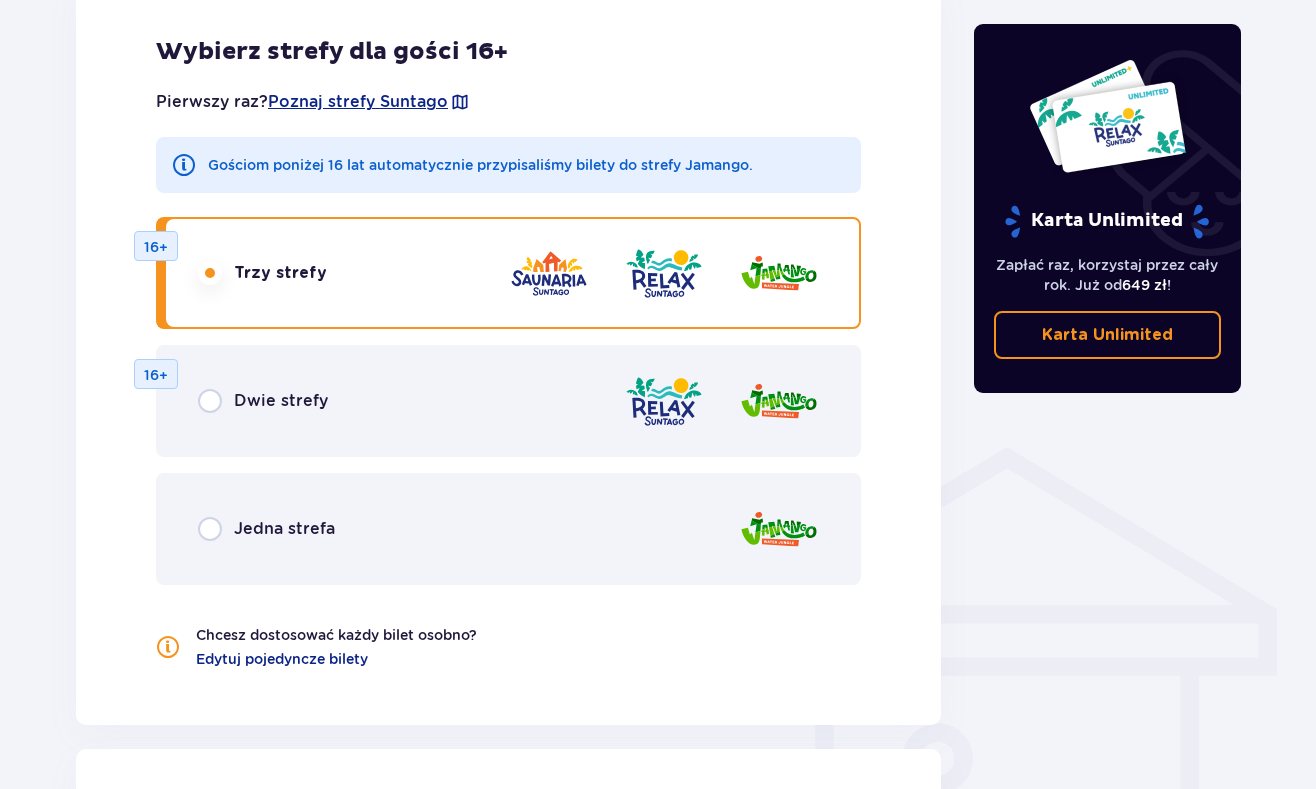 click at bounding box center (210, 401) 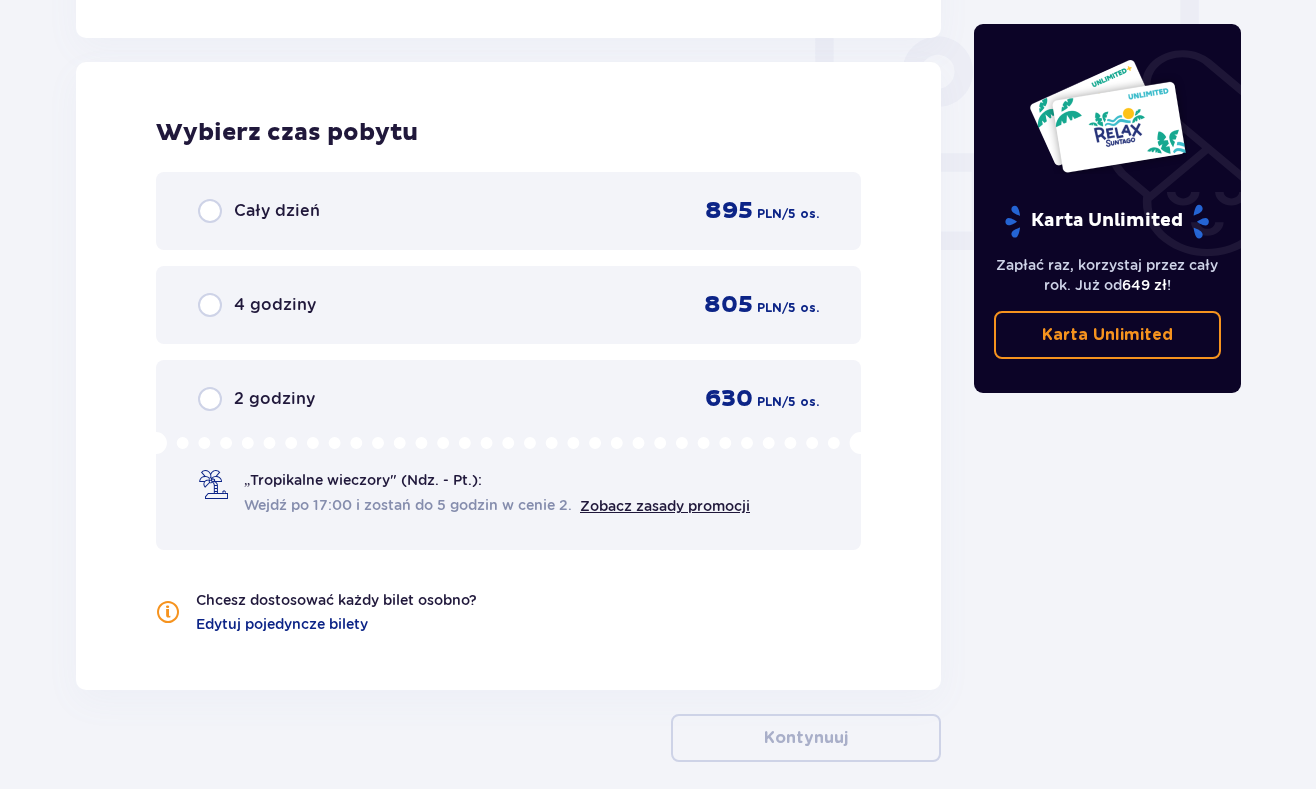 scroll, scrollTop: 1878, scrollLeft: 0, axis: vertical 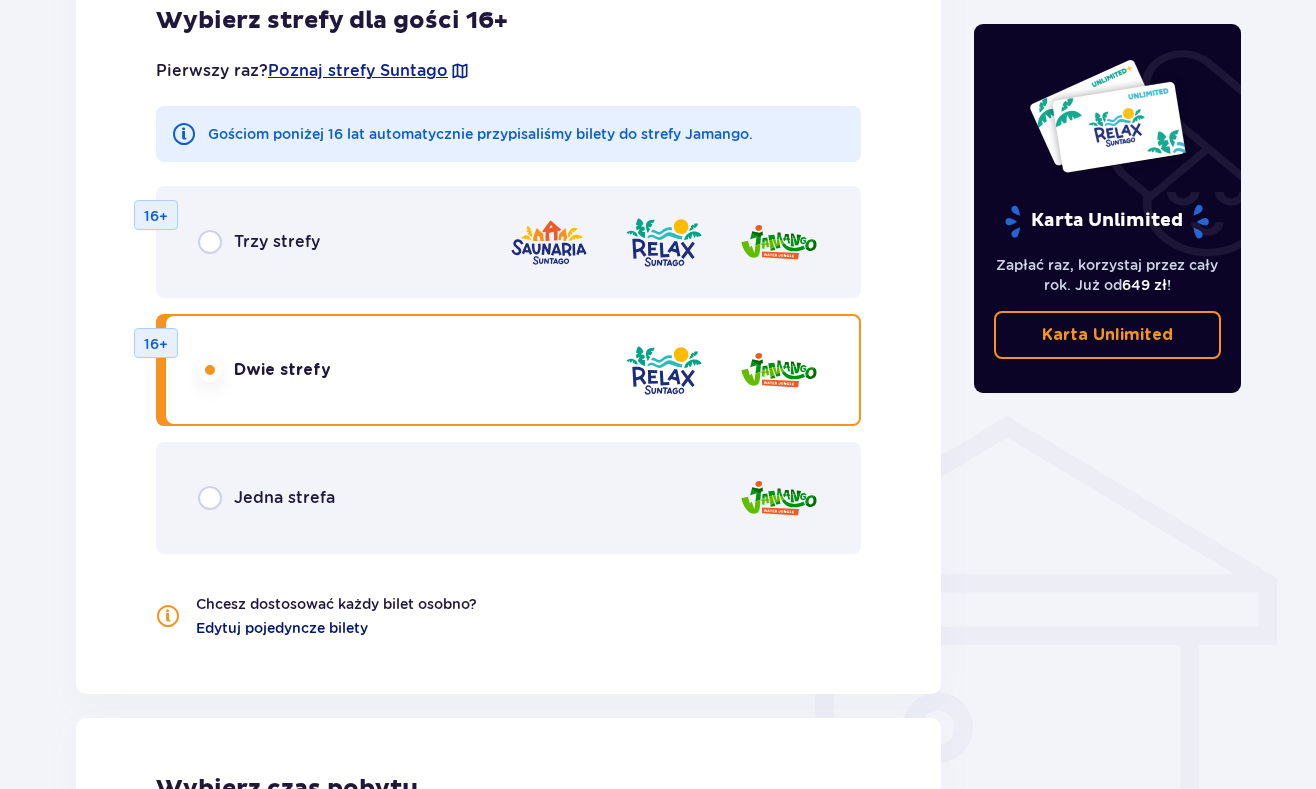 click on "Edytuj pojedyncze bilety" at bounding box center (282, 628) 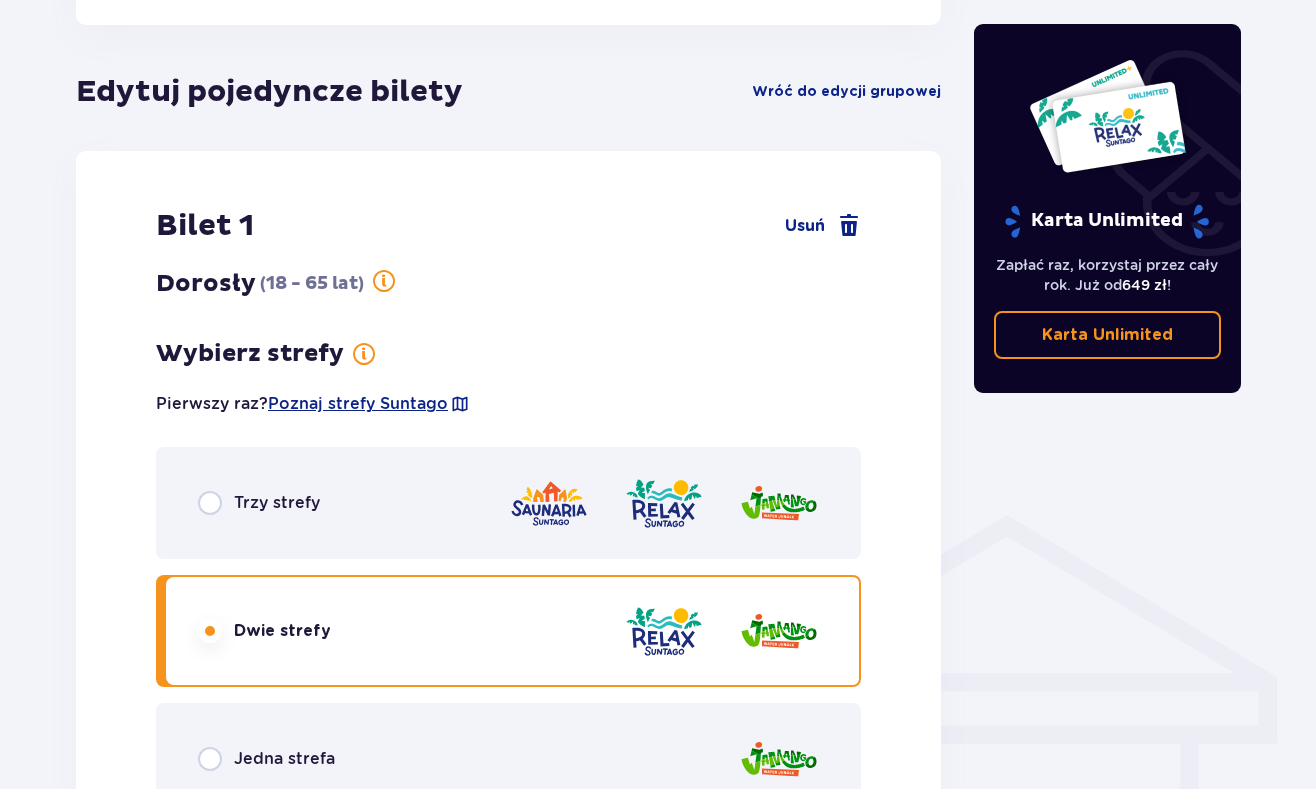 scroll, scrollTop: 1110, scrollLeft: 0, axis: vertical 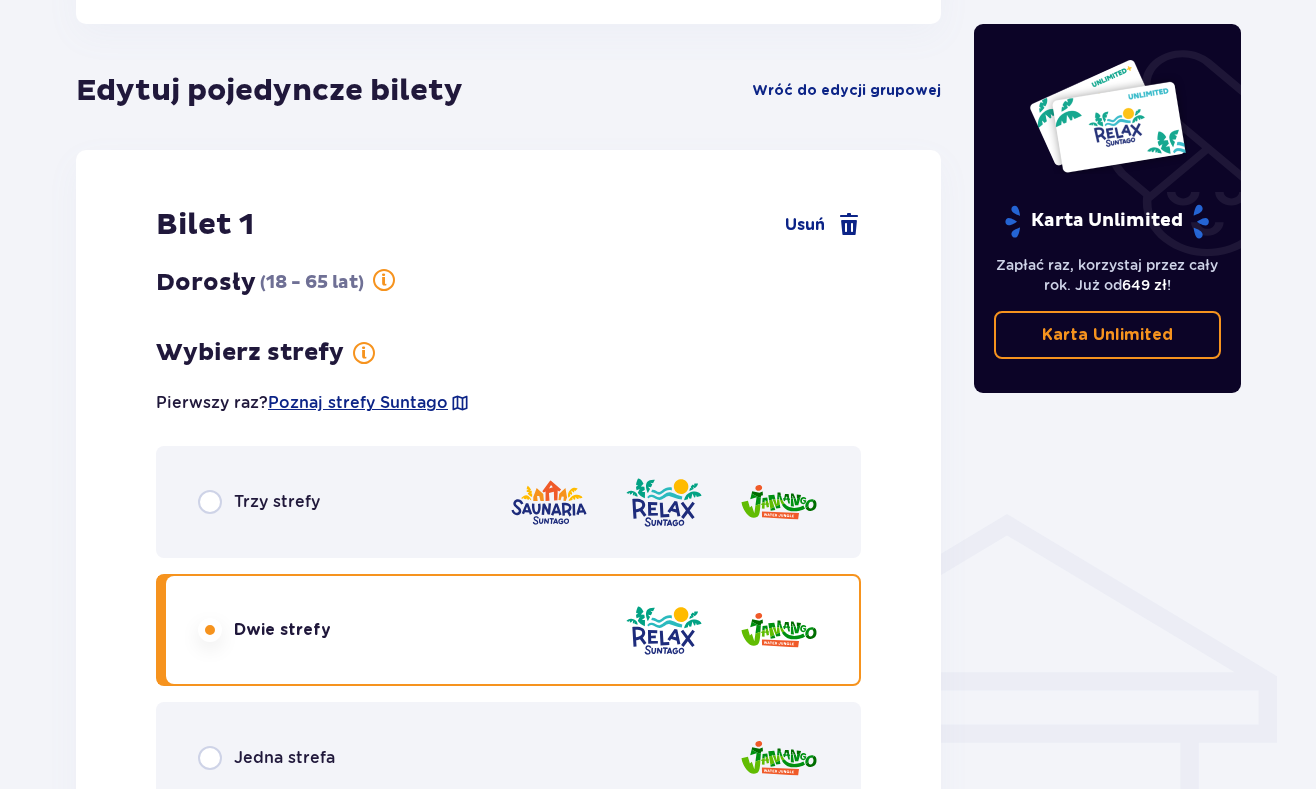click at bounding box center [210, 502] 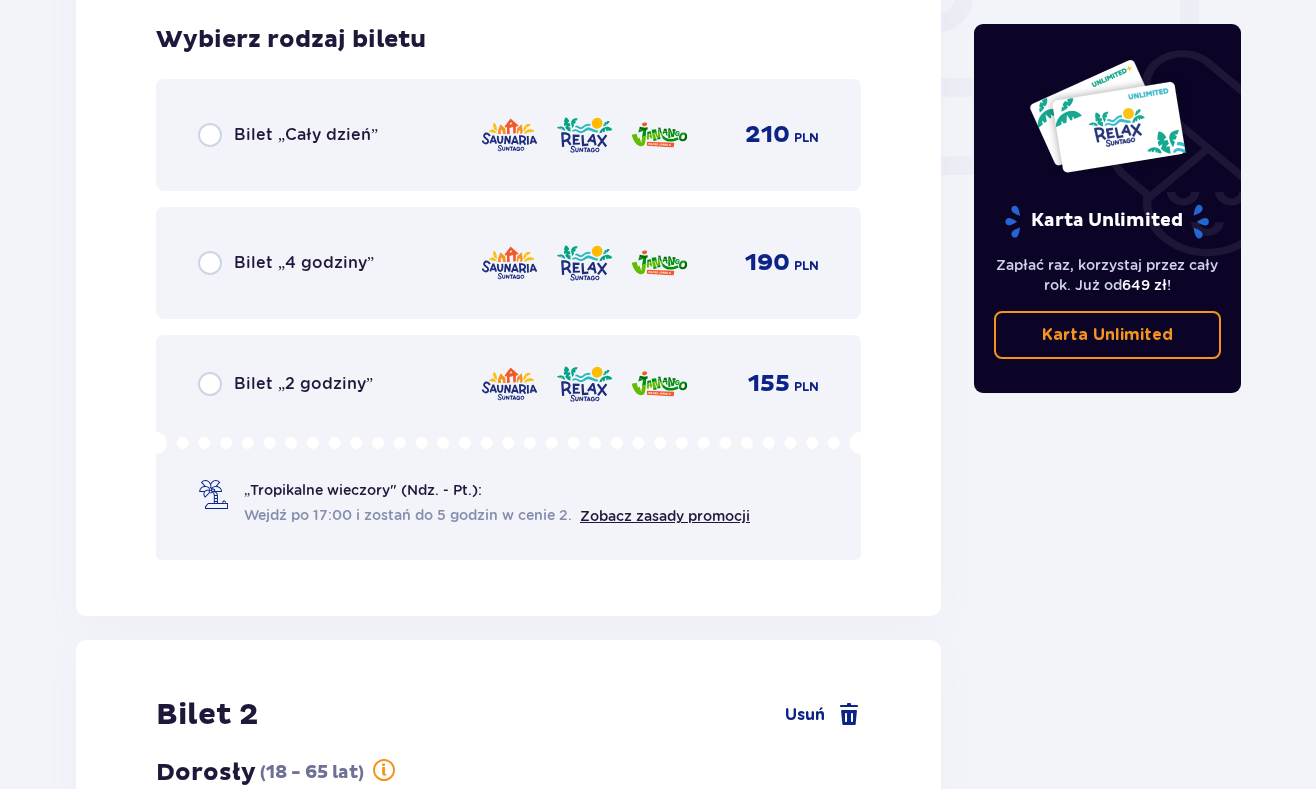 scroll, scrollTop: 1940, scrollLeft: 0, axis: vertical 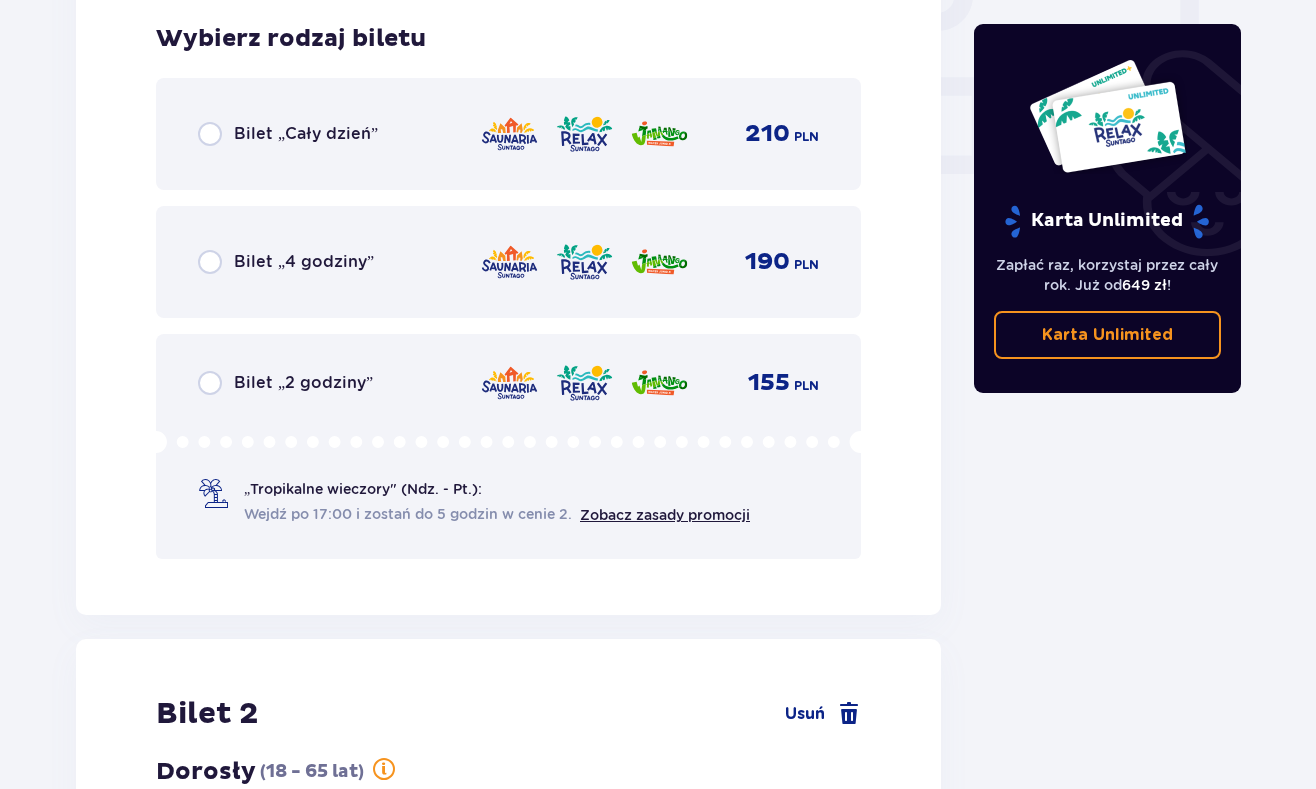 click at bounding box center [210, 134] 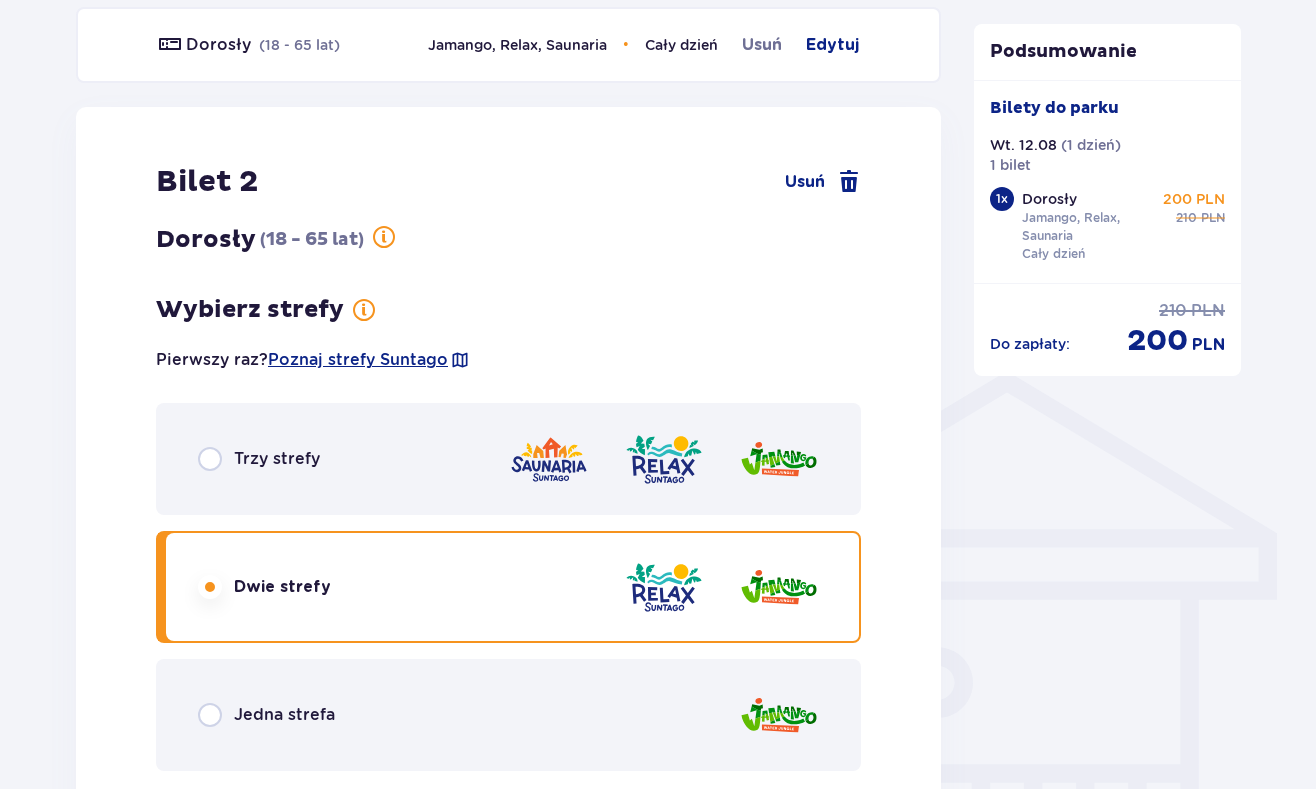 scroll, scrollTop: 1236, scrollLeft: 0, axis: vertical 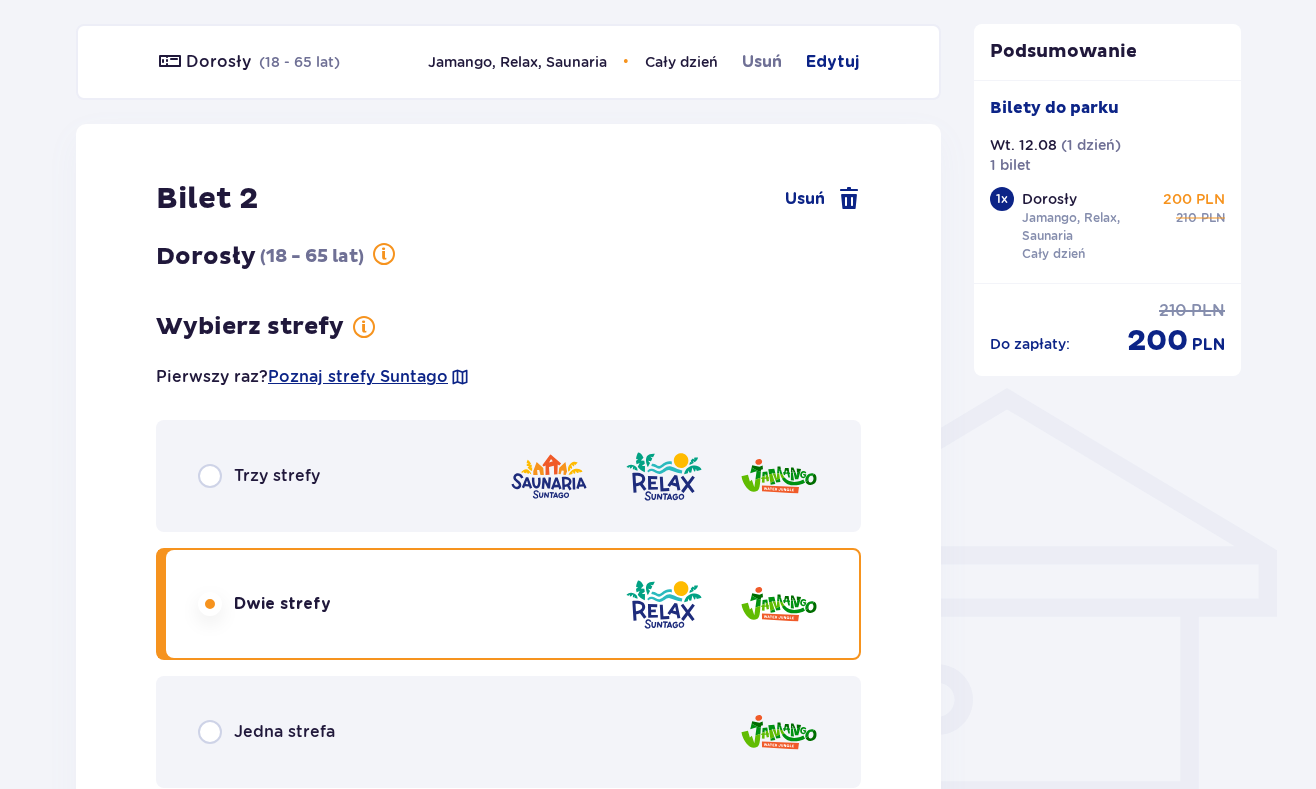click at bounding box center (210, 476) 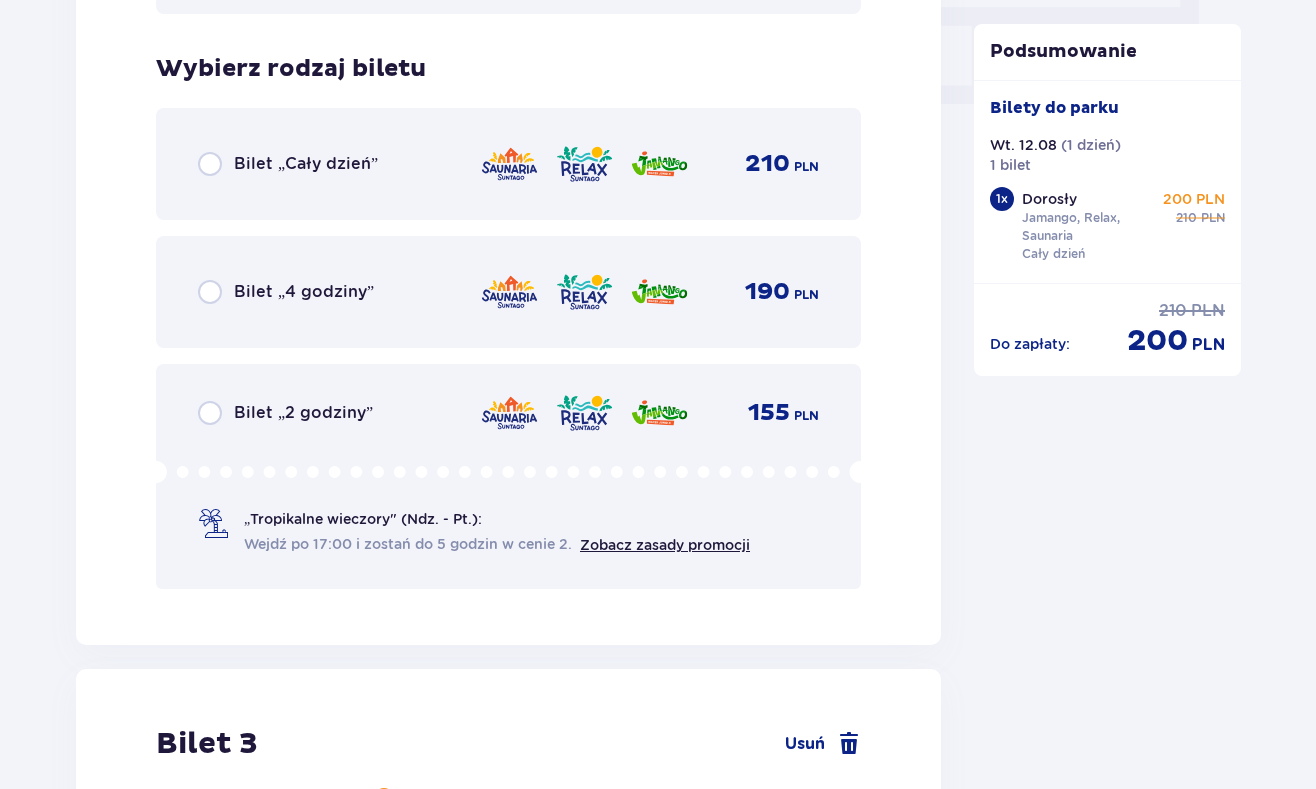 scroll, scrollTop: 2040, scrollLeft: 0, axis: vertical 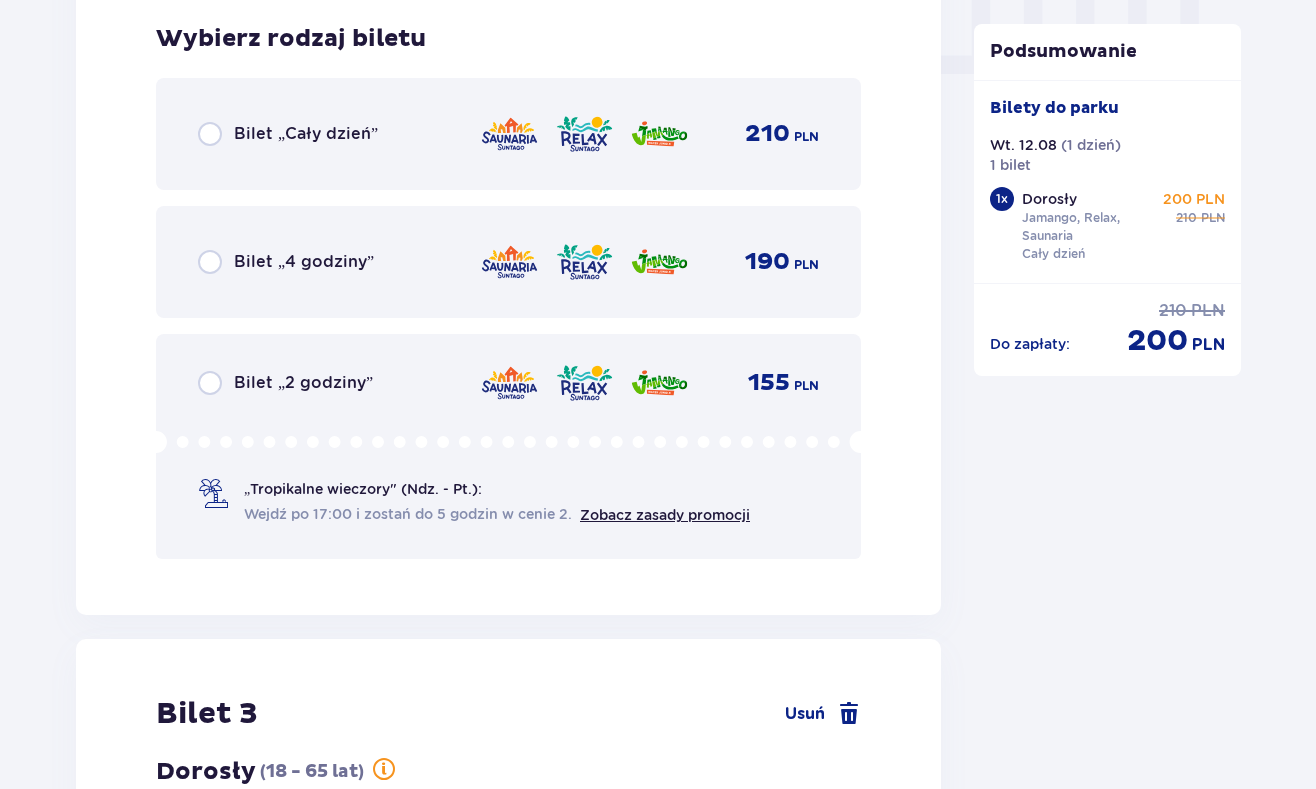 click at bounding box center (210, 134) 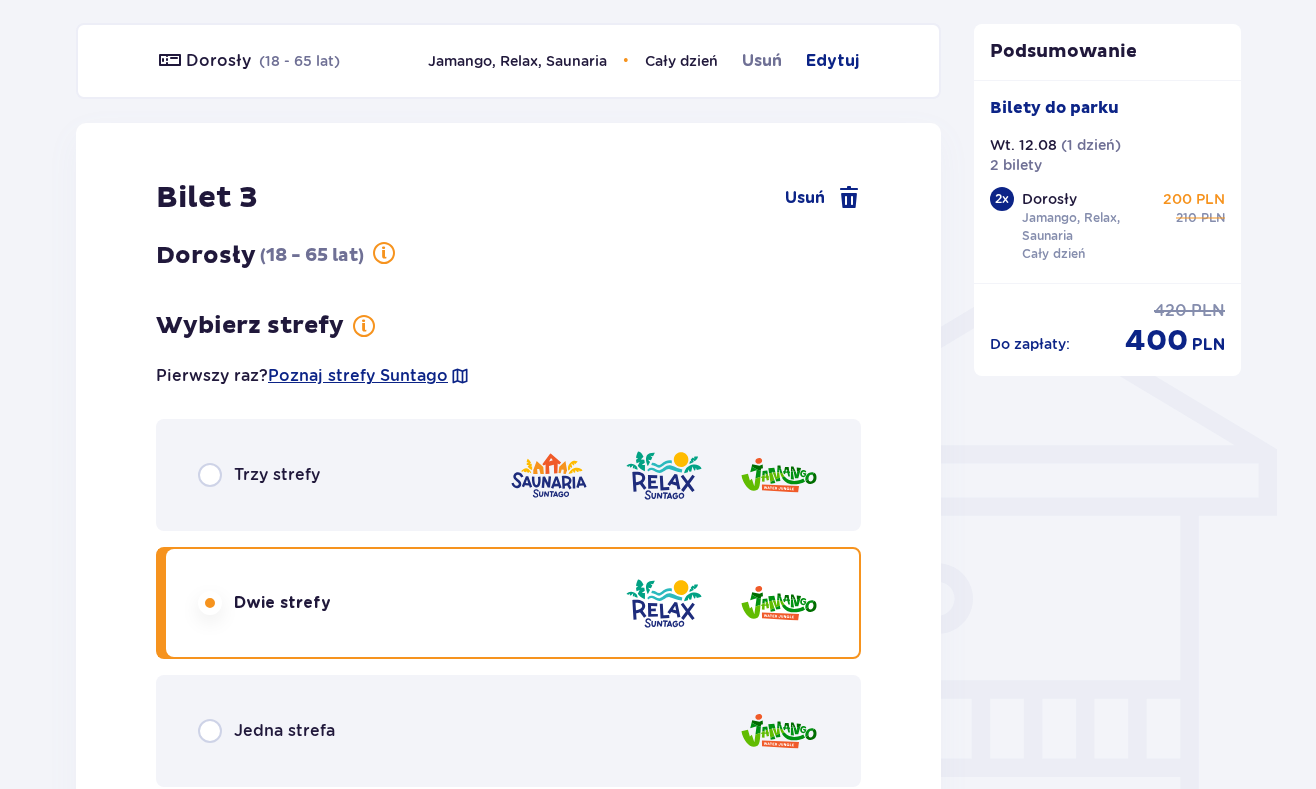 scroll, scrollTop: 1336, scrollLeft: 0, axis: vertical 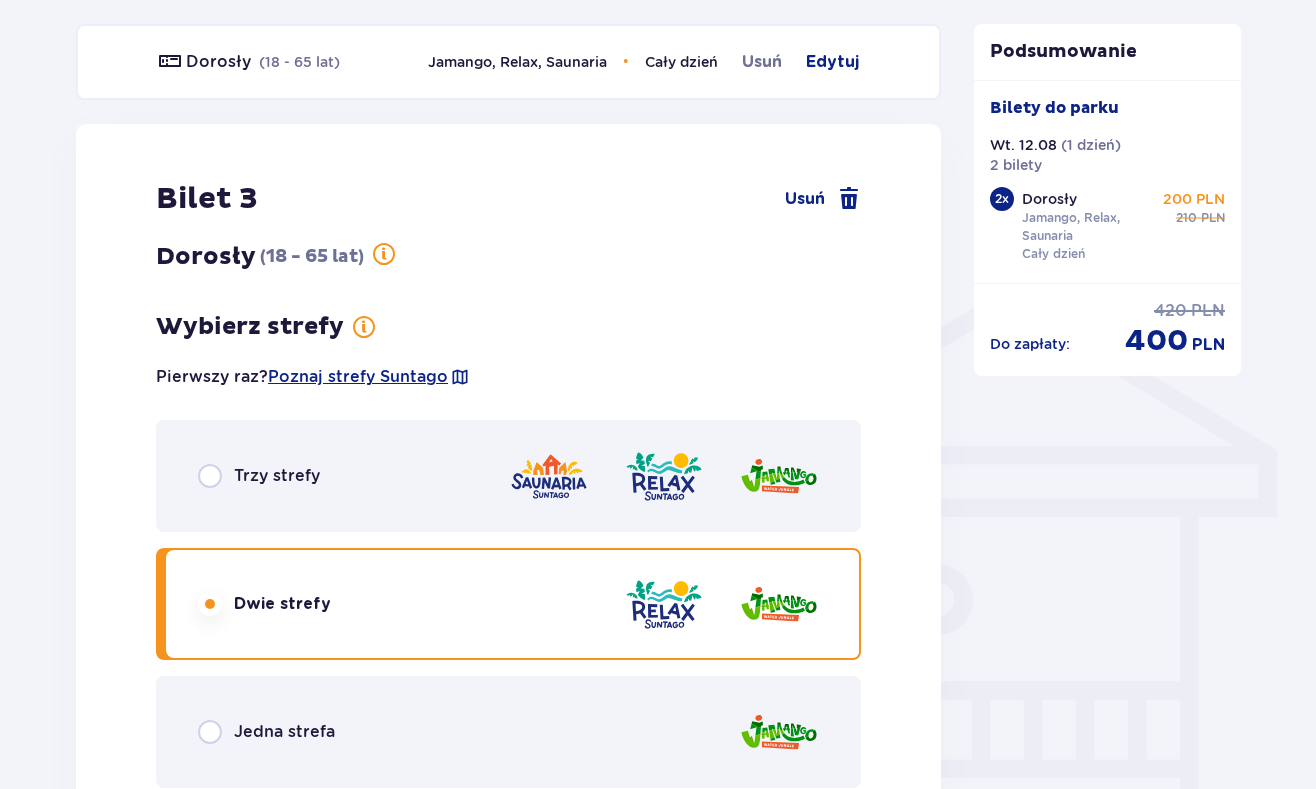click at bounding box center [210, 476] 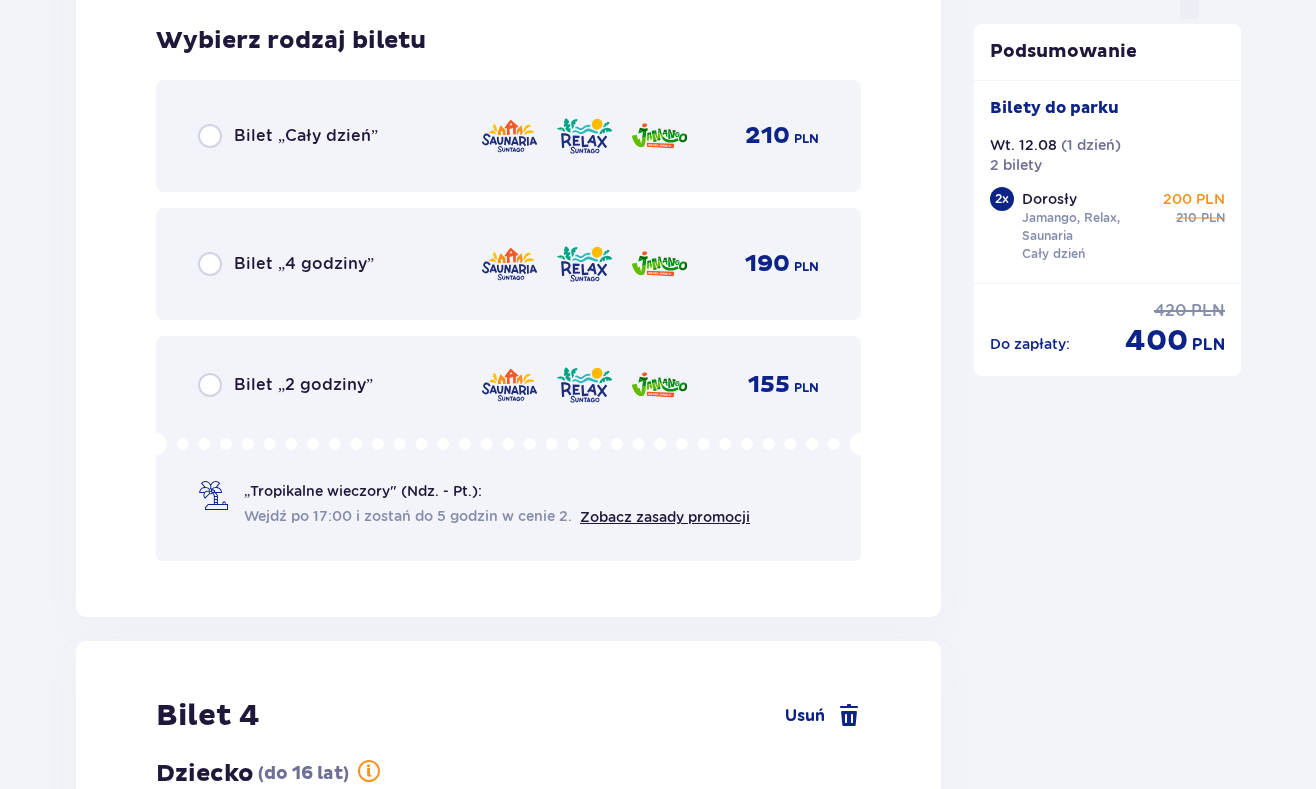 scroll, scrollTop: 2140, scrollLeft: 0, axis: vertical 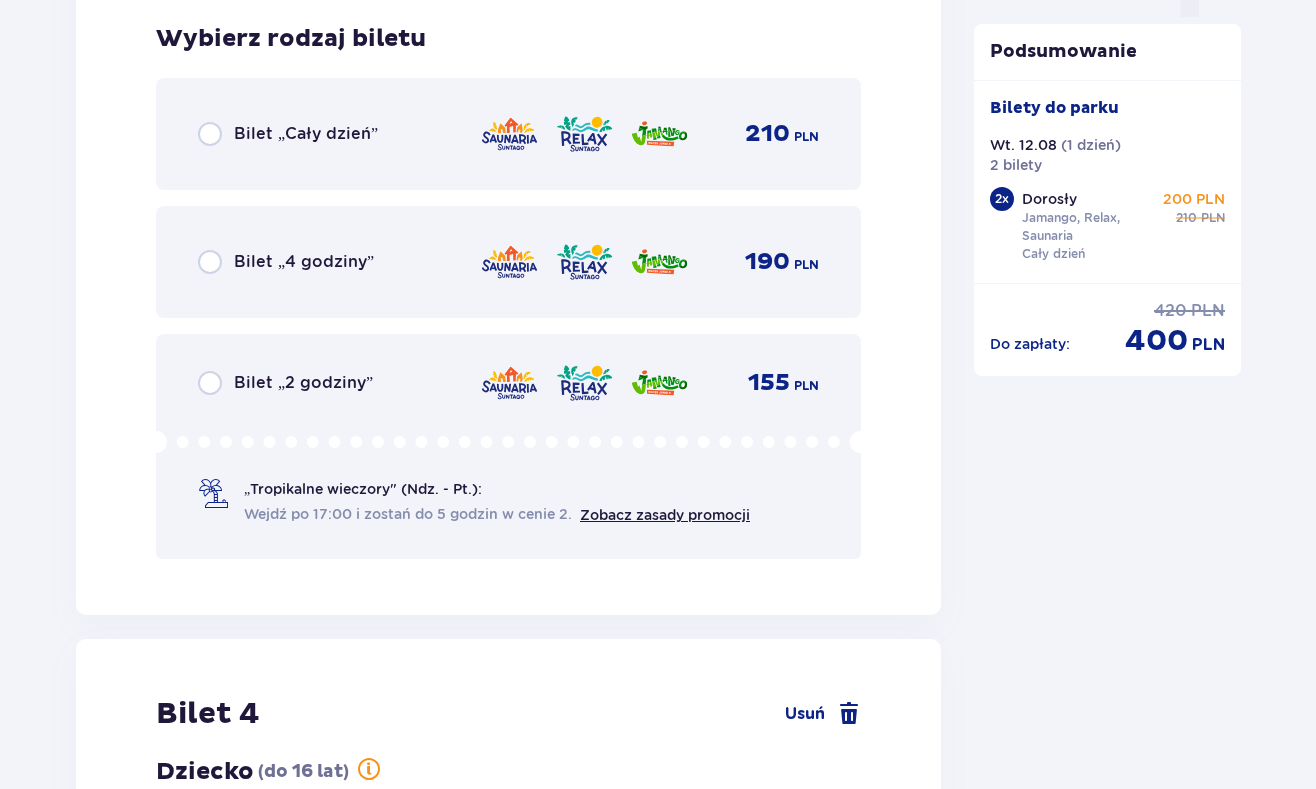 click at bounding box center (210, 134) 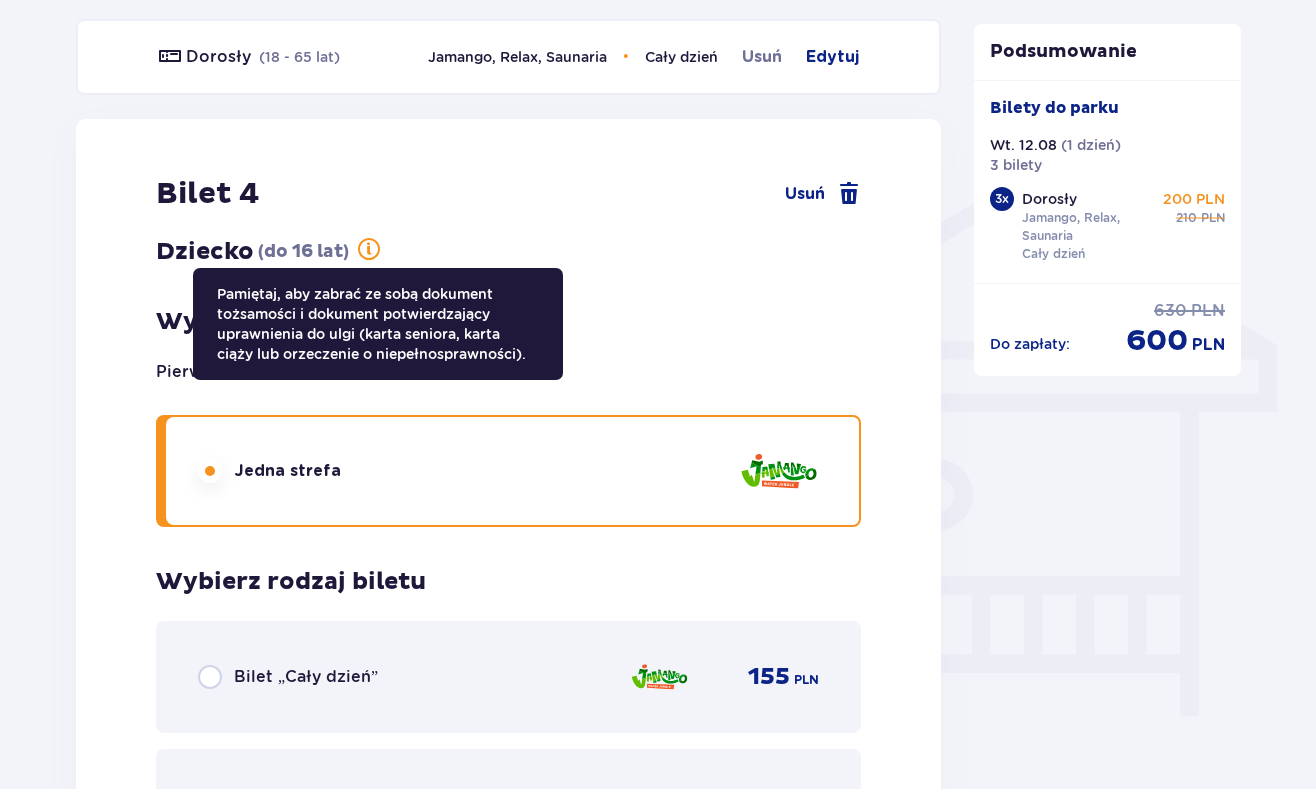 scroll, scrollTop: 1436, scrollLeft: 0, axis: vertical 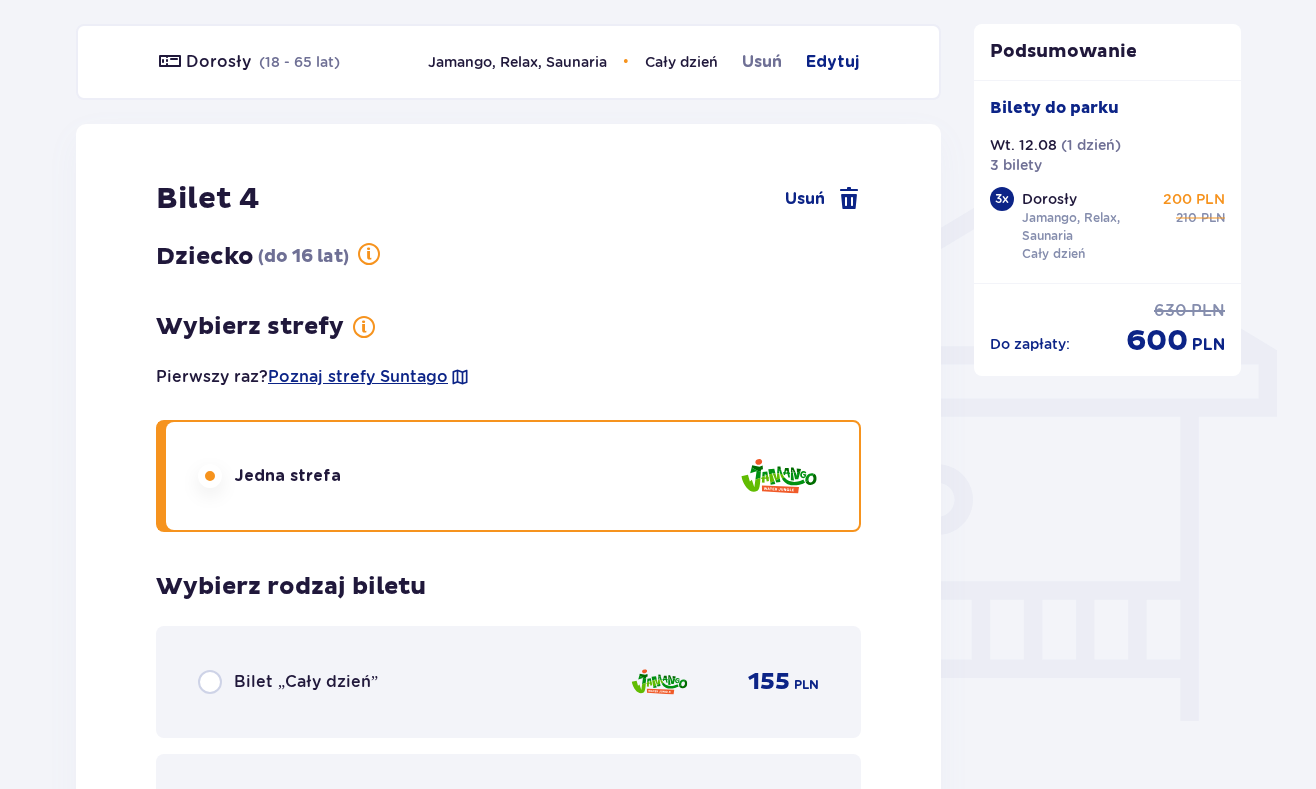 click at bounding box center (210, 682) 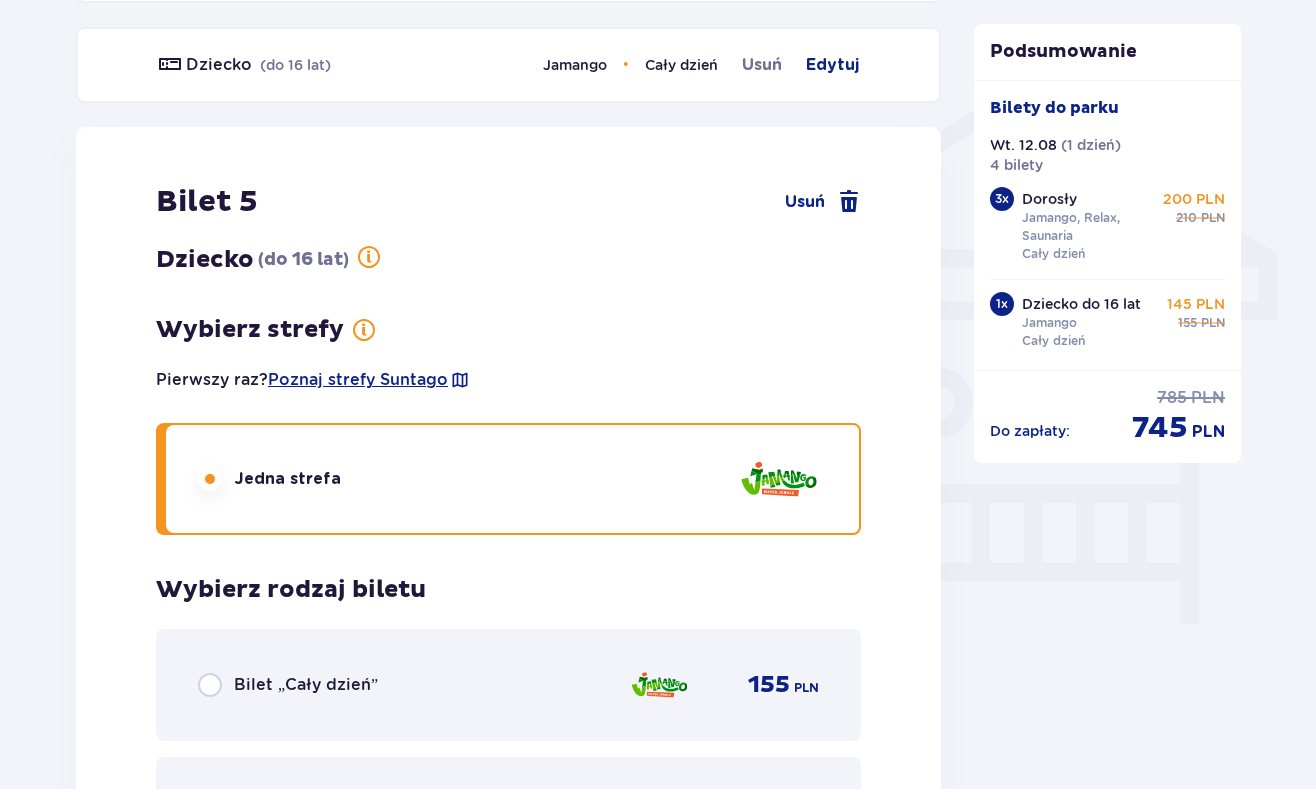 scroll, scrollTop: 1536, scrollLeft: 0, axis: vertical 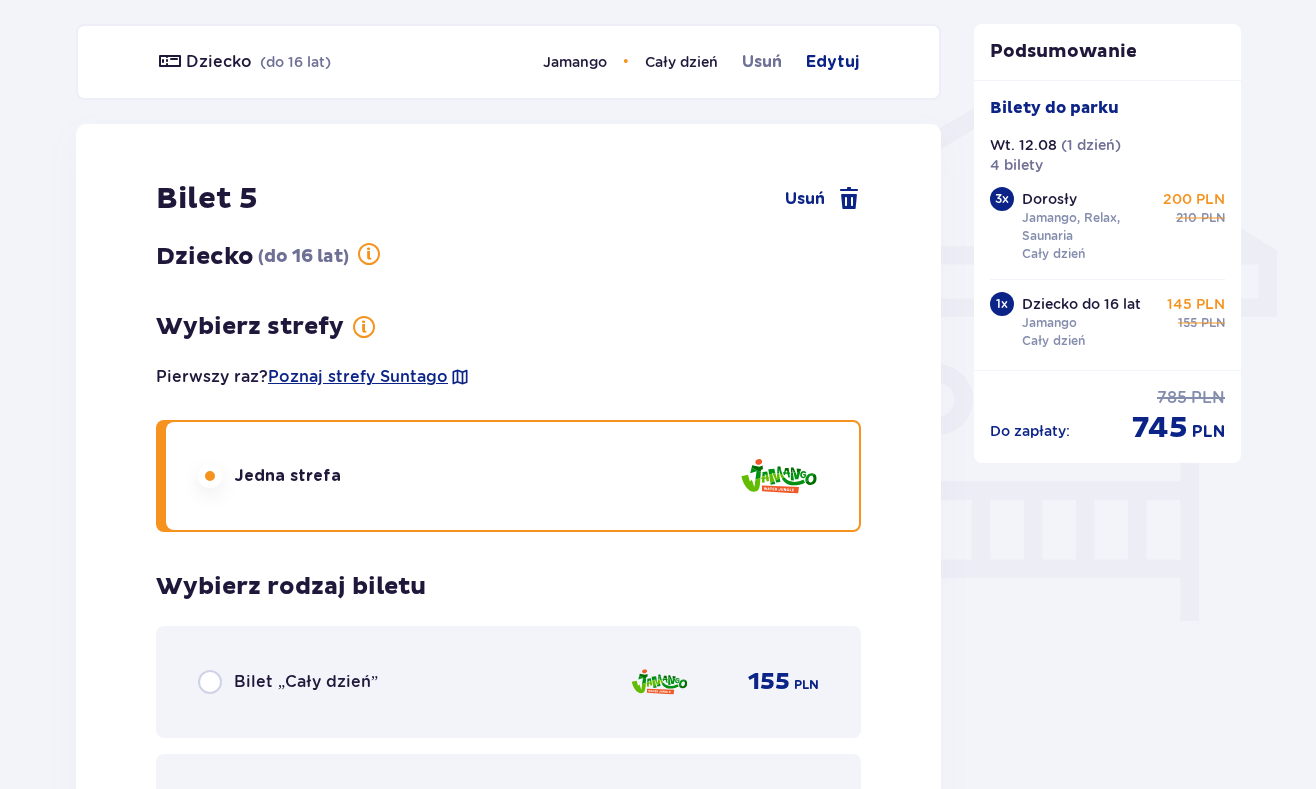 click at bounding box center (210, 682) 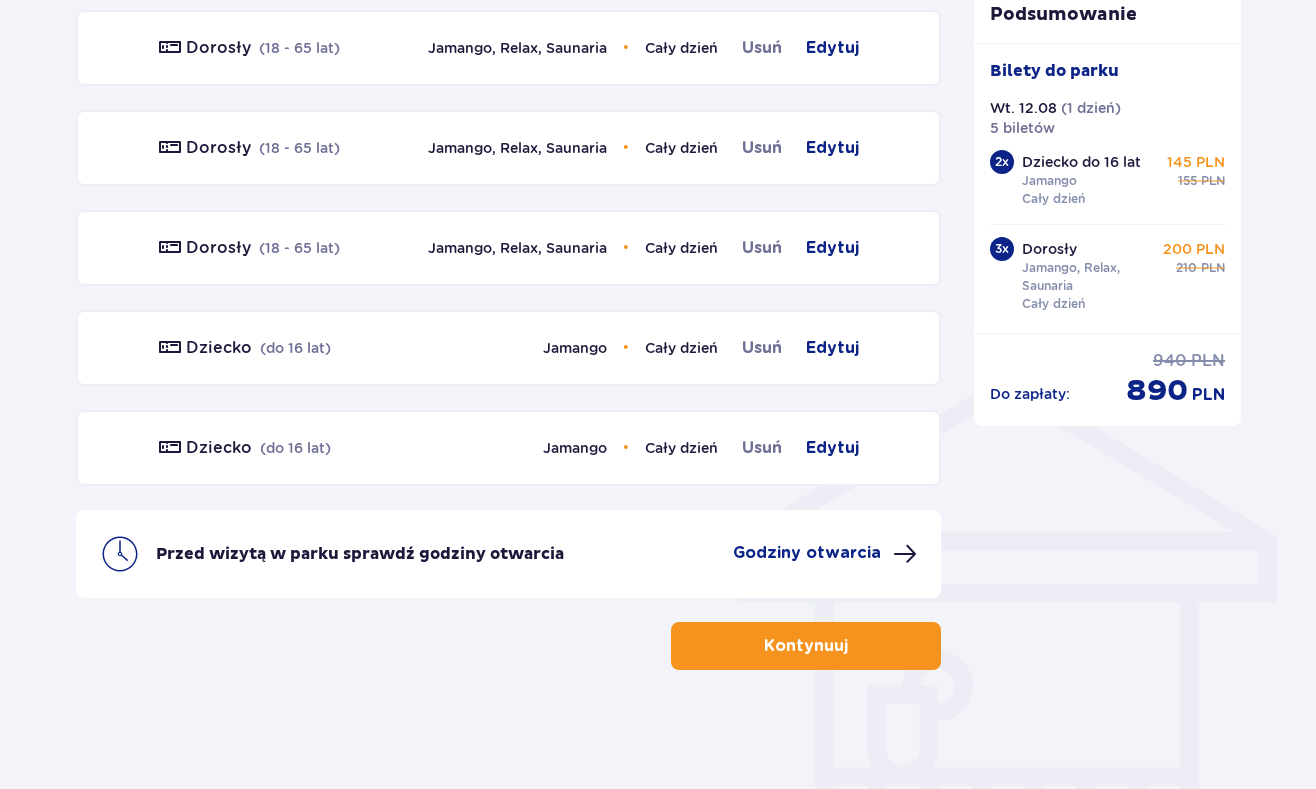 scroll, scrollTop: 1251, scrollLeft: 0, axis: vertical 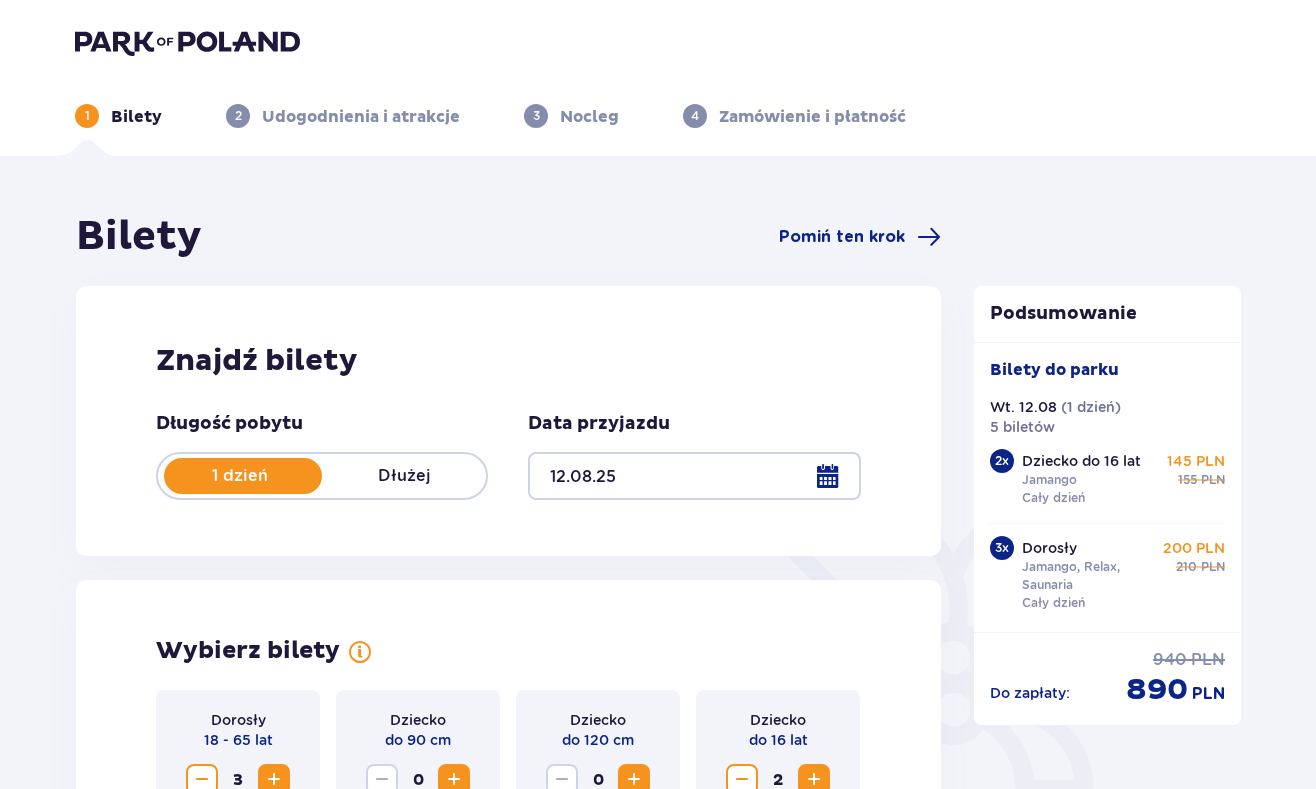click on "1 Bilety 2 Udogodnienia i atrakcje 3 Nocleg 4 Zamówienie i płatność" at bounding box center [658, 92] 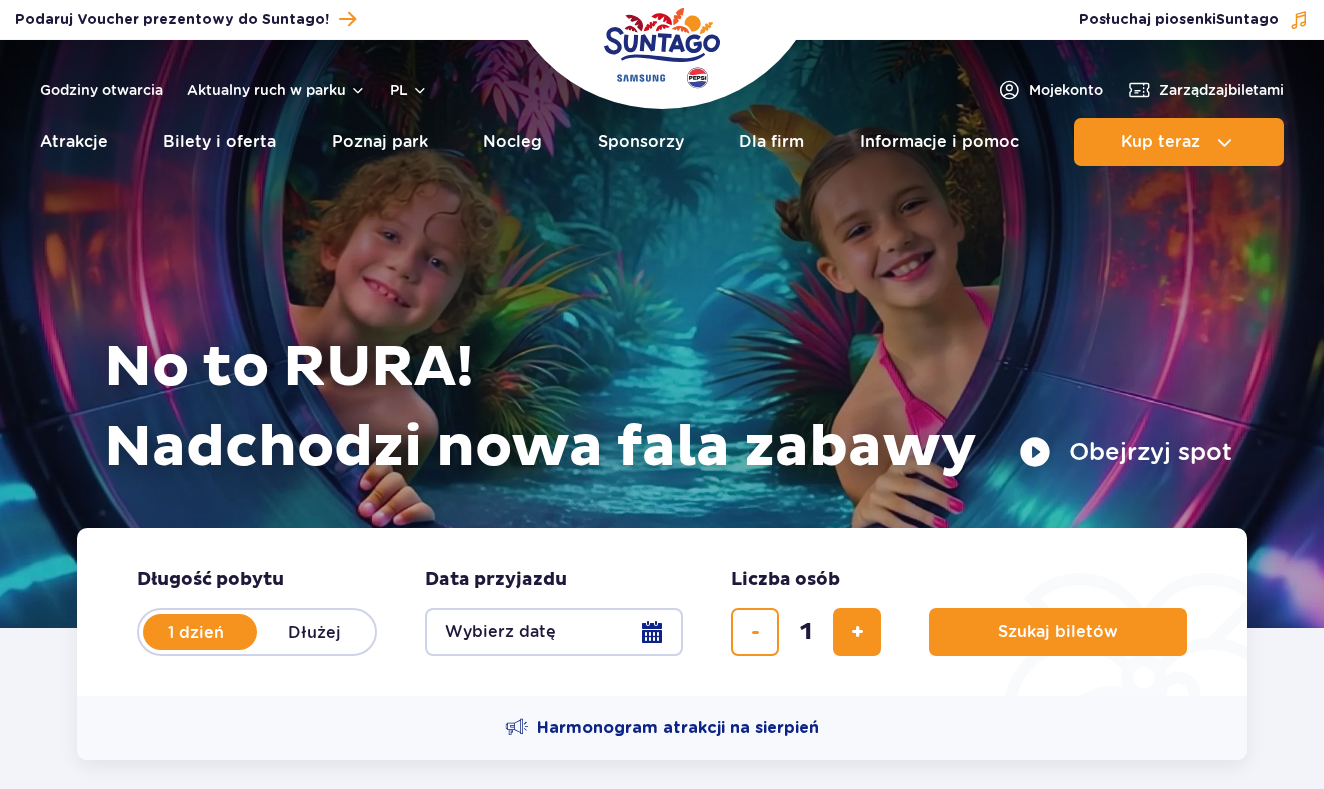 scroll, scrollTop: 0, scrollLeft: 0, axis: both 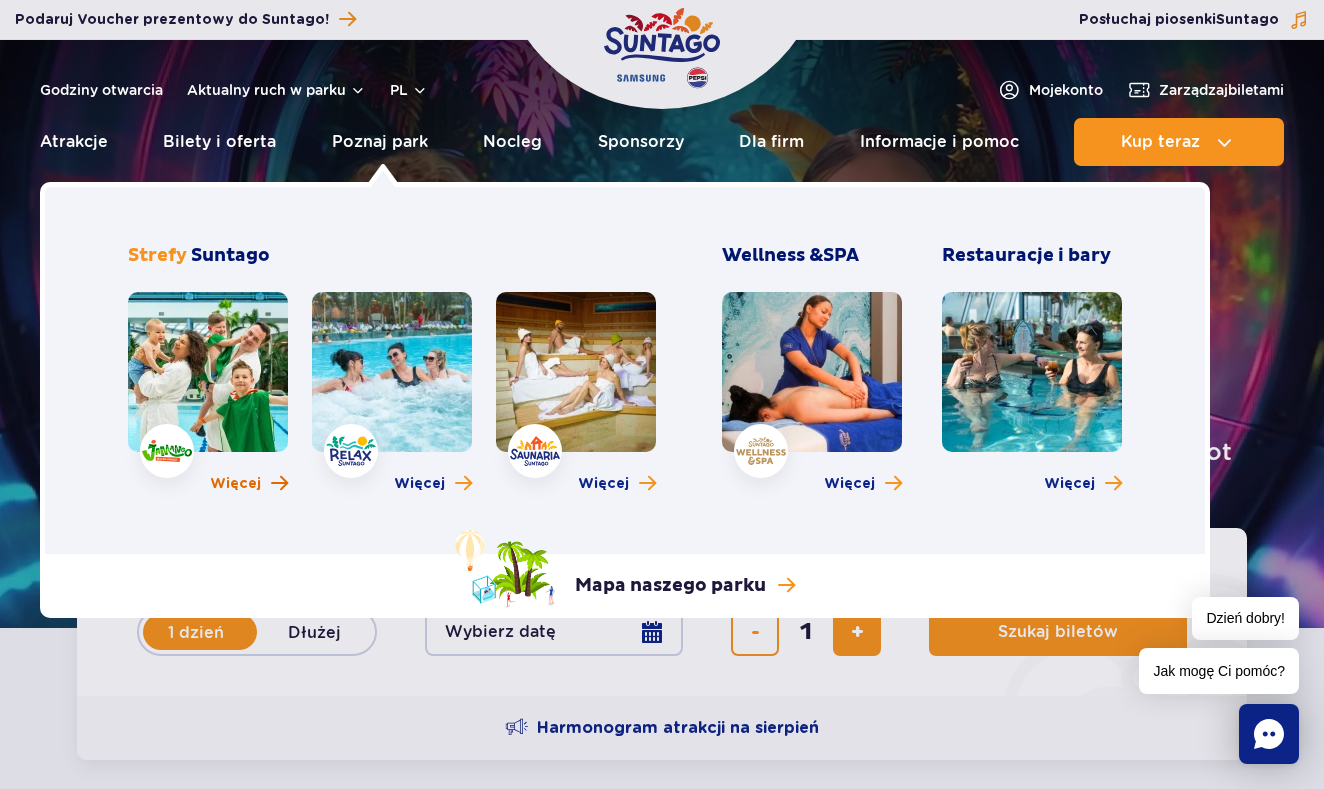 click on "Więcej" at bounding box center (235, 484) 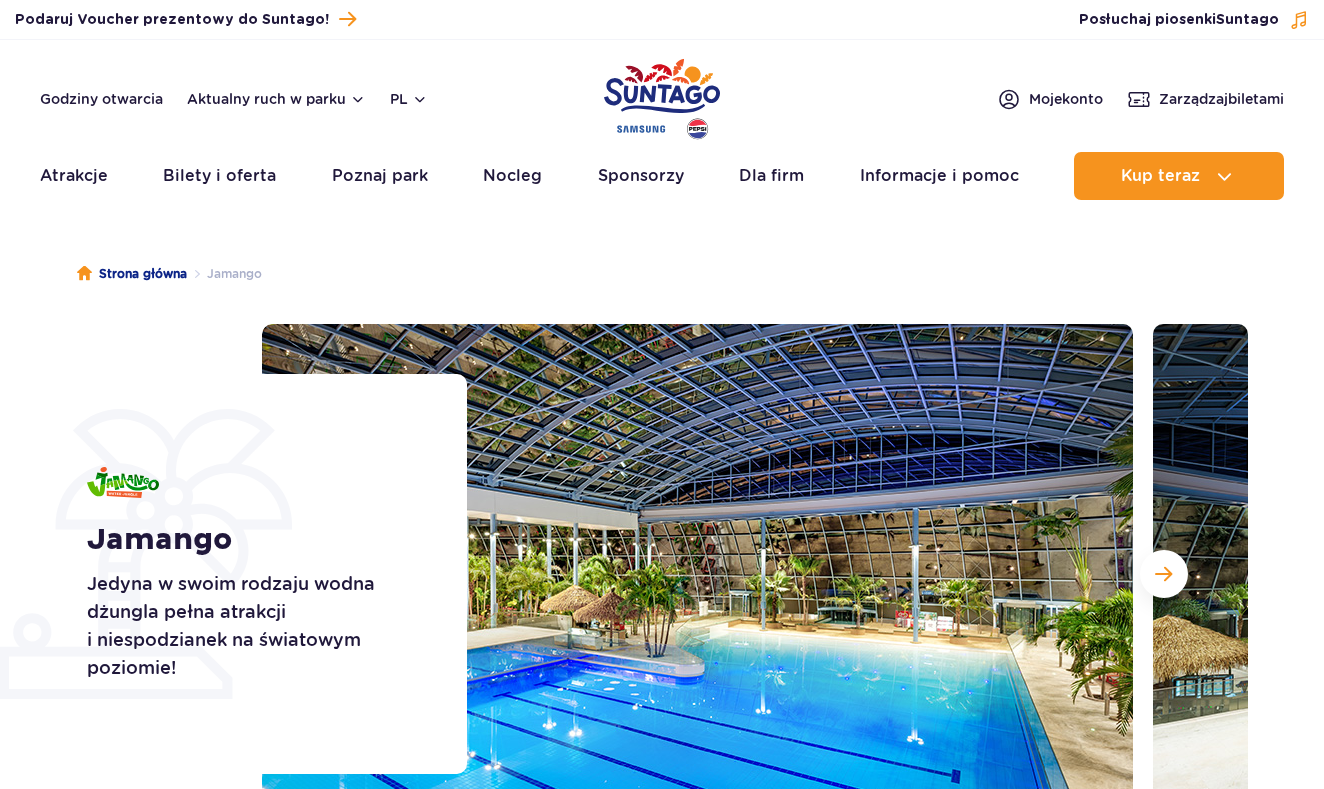 scroll, scrollTop: 0, scrollLeft: 0, axis: both 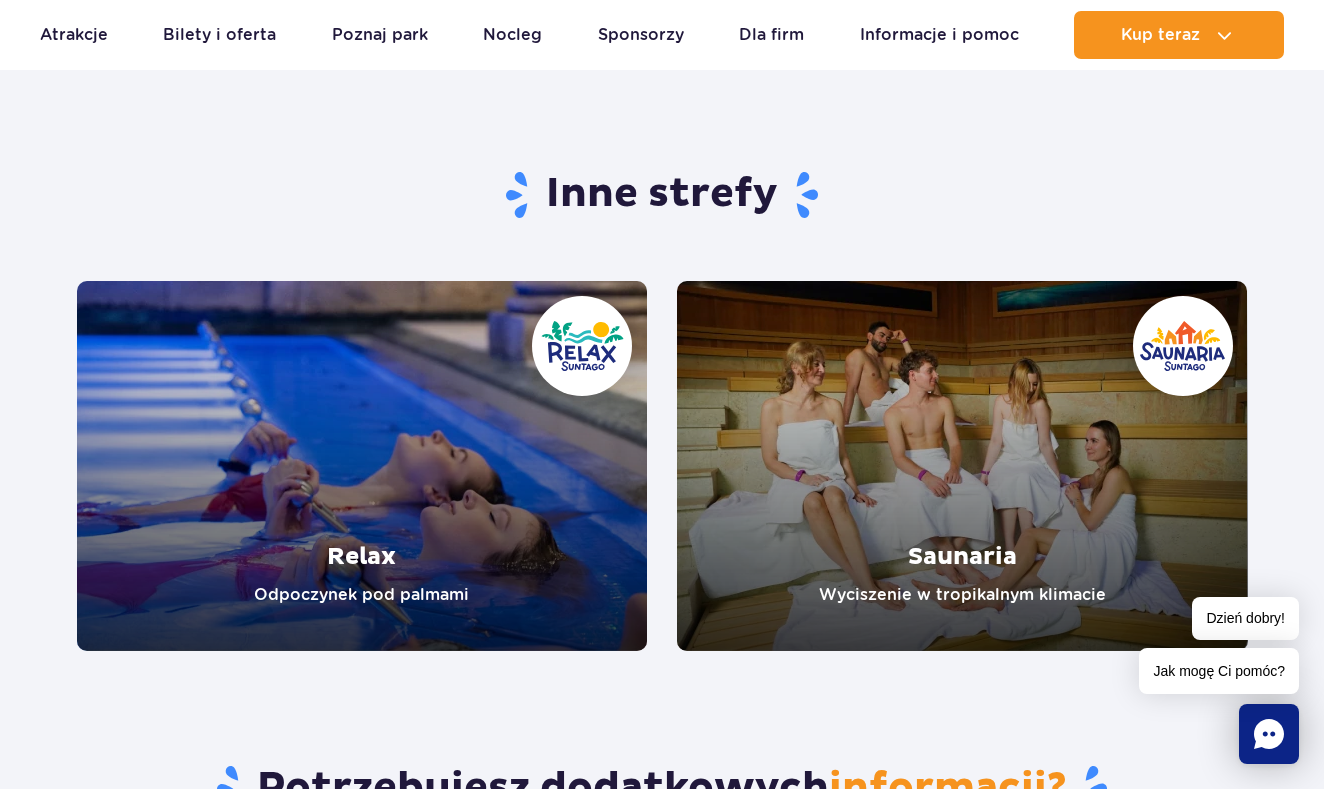 click at bounding box center [362, 466] 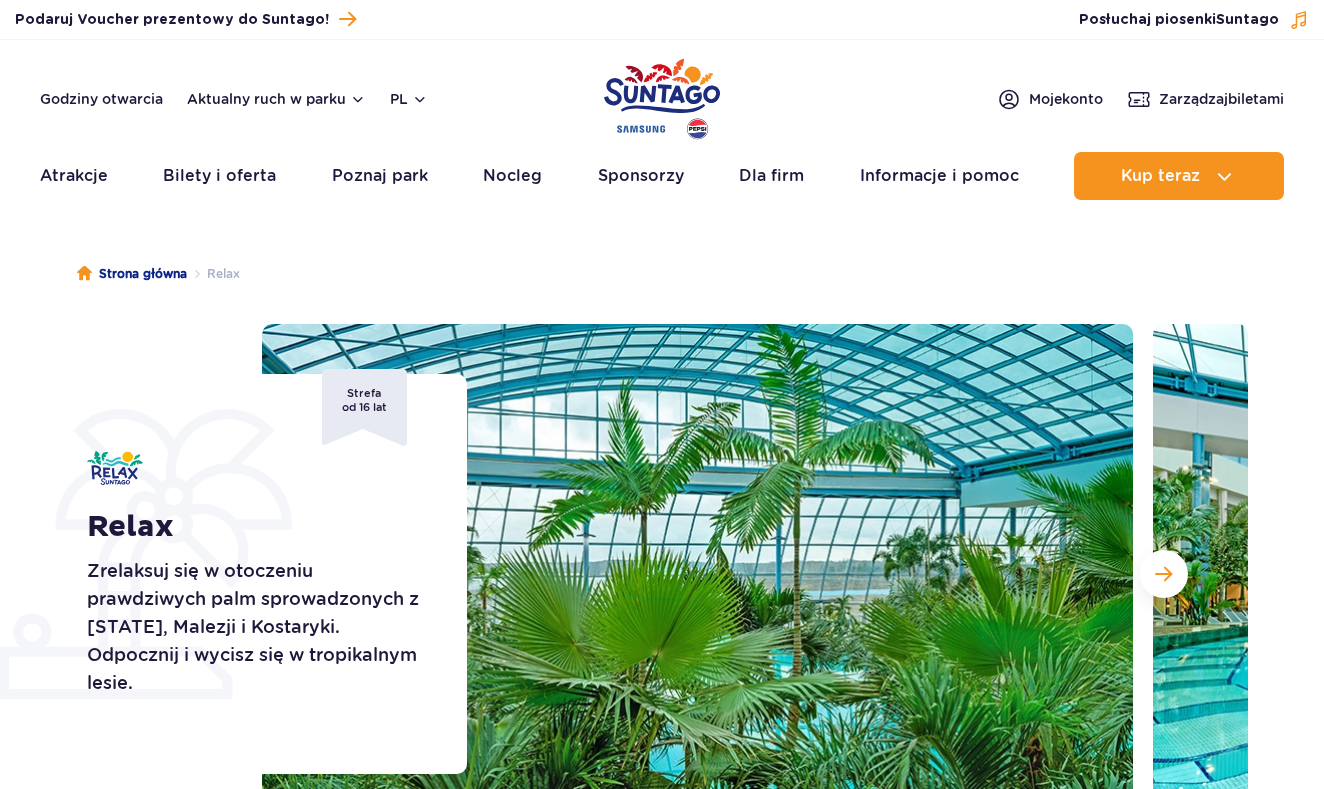 scroll, scrollTop: 0, scrollLeft: 0, axis: both 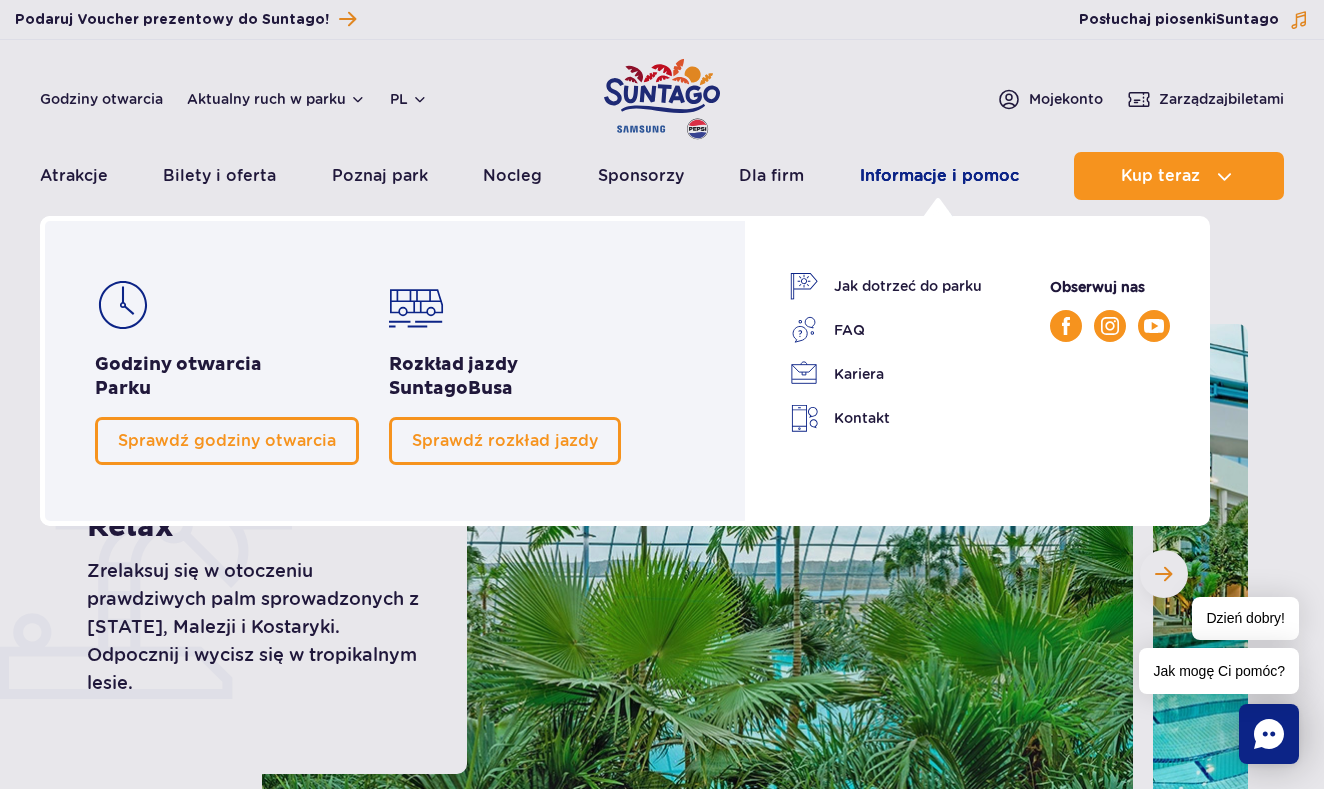click on "Informacje i pomoc" at bounding box center (939, 176) 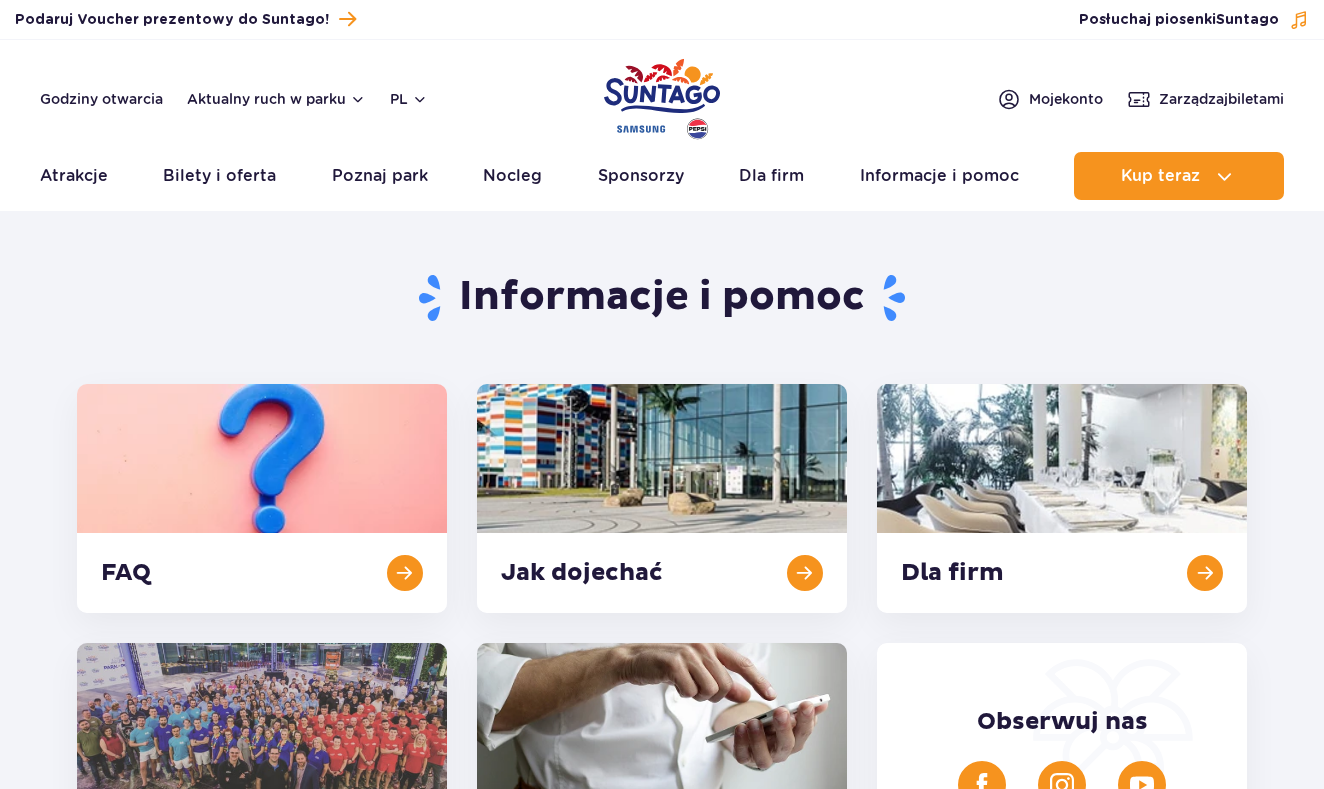 scroll, scrollTop: 0, scrollLeft: 0, axis: both 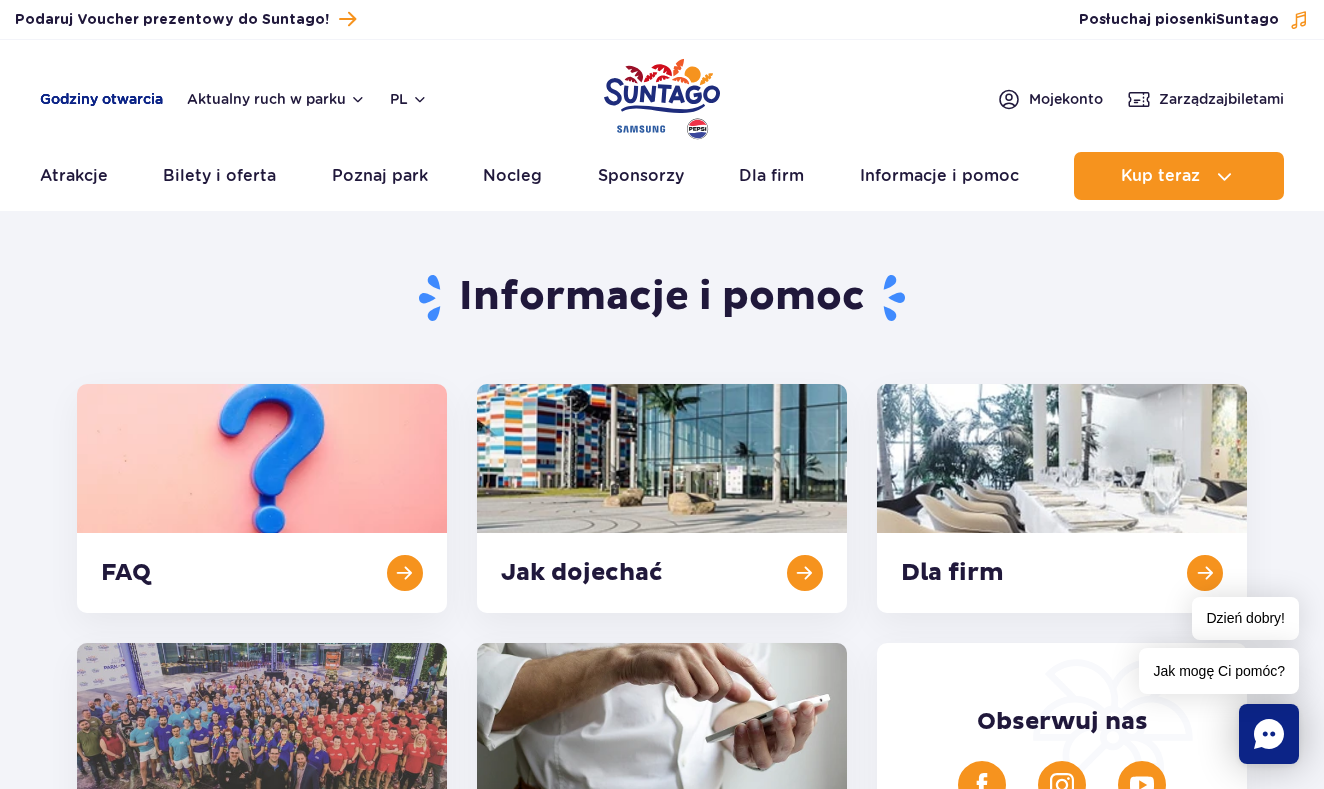 click on "Godziny otwarcia" at bounding box center (101, 99) 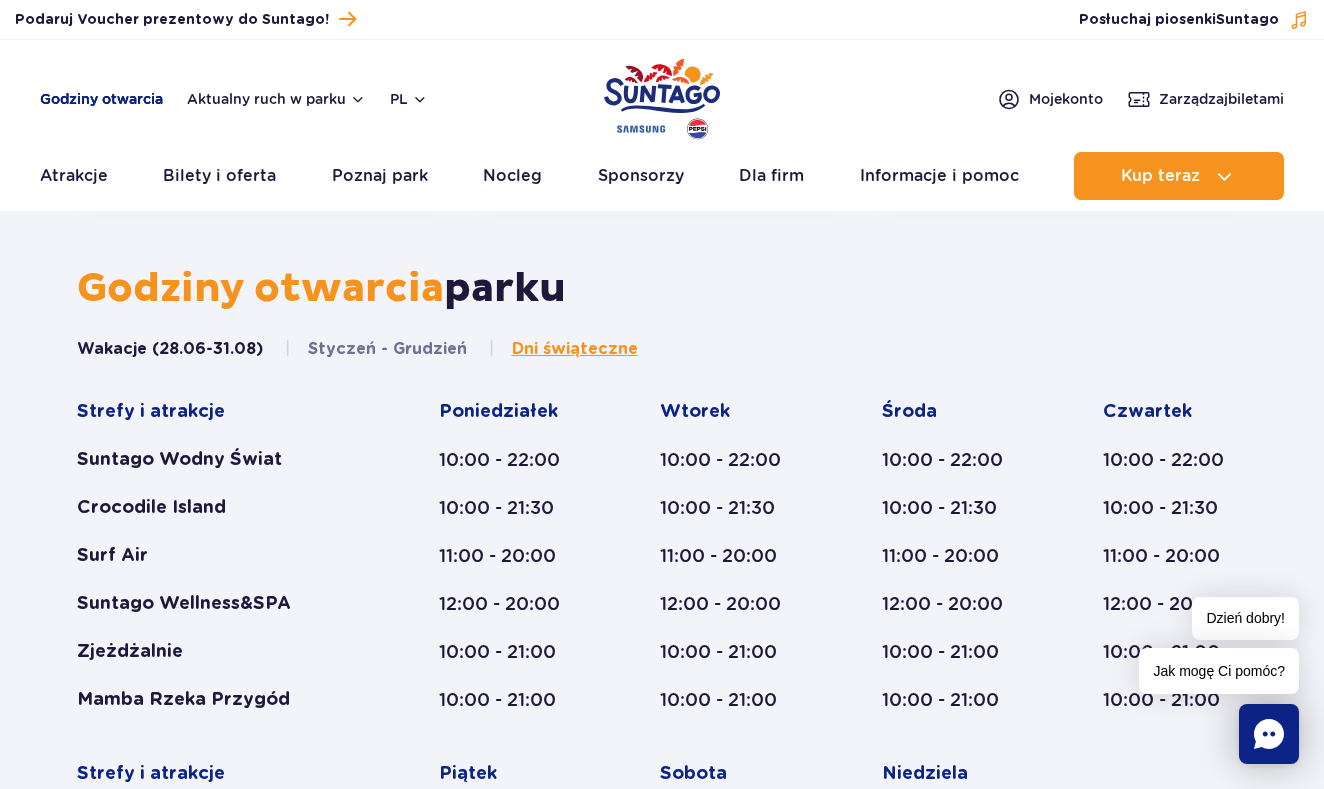 scroll, scrollTop: 827, scrollLeft: 0, axis: vertical 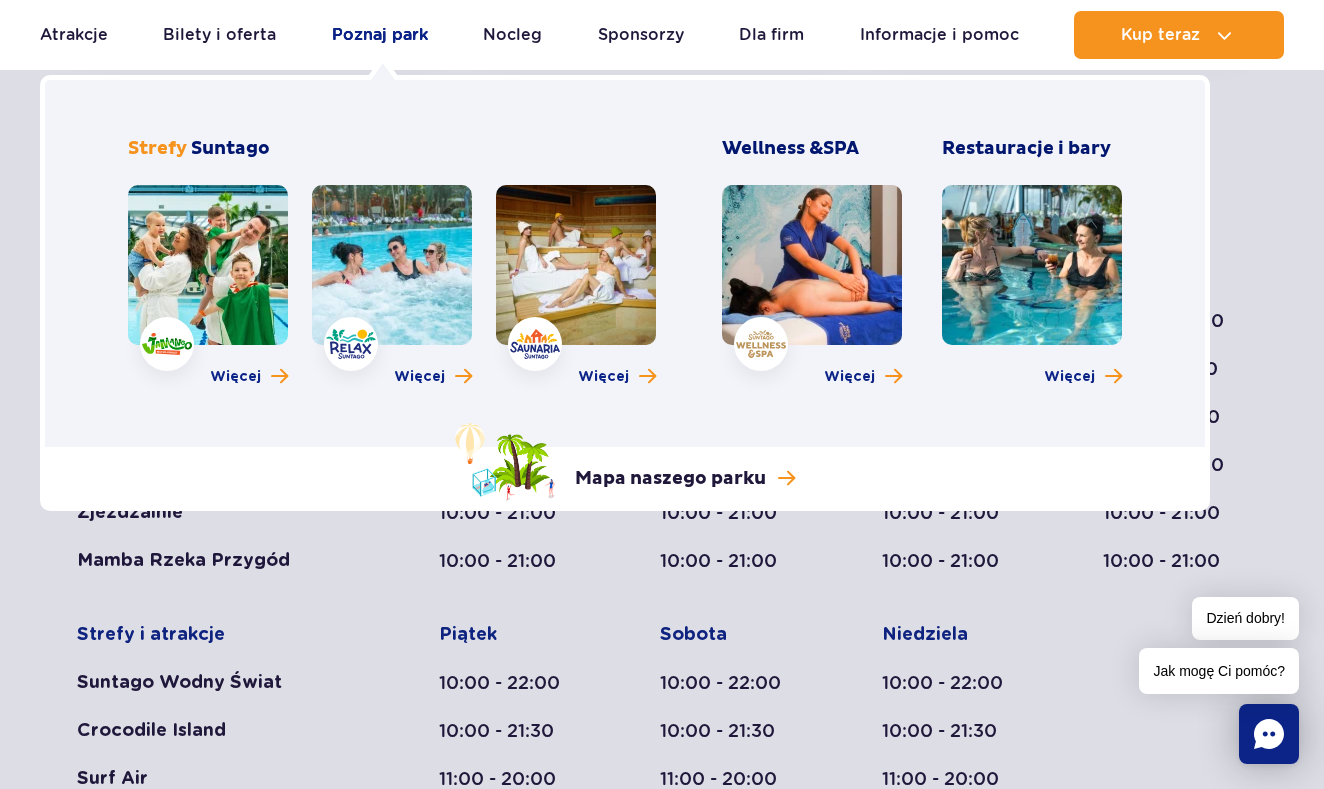 click on "Poznaj park" at bounding box center (380, 35) 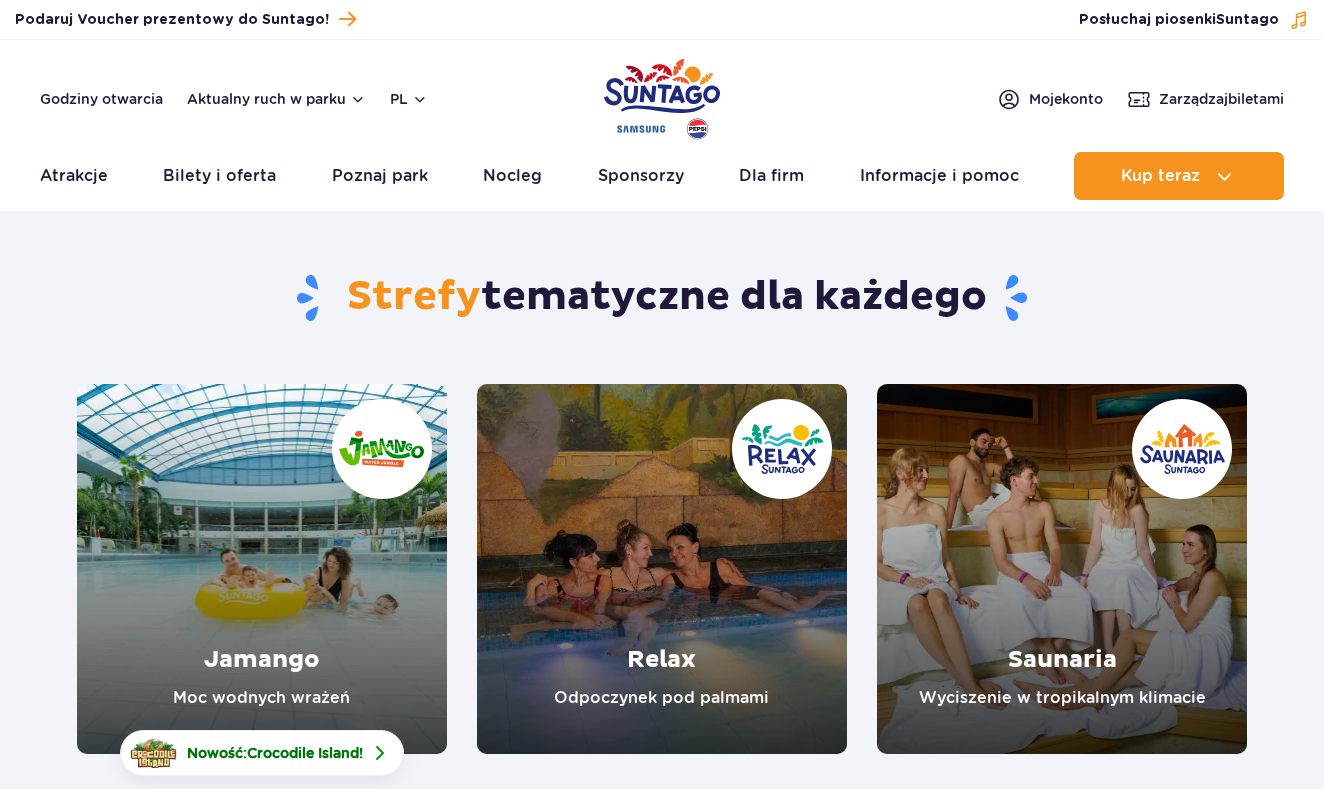 scroll, scrollTop: 0, scrollLeft: 0, axis: both 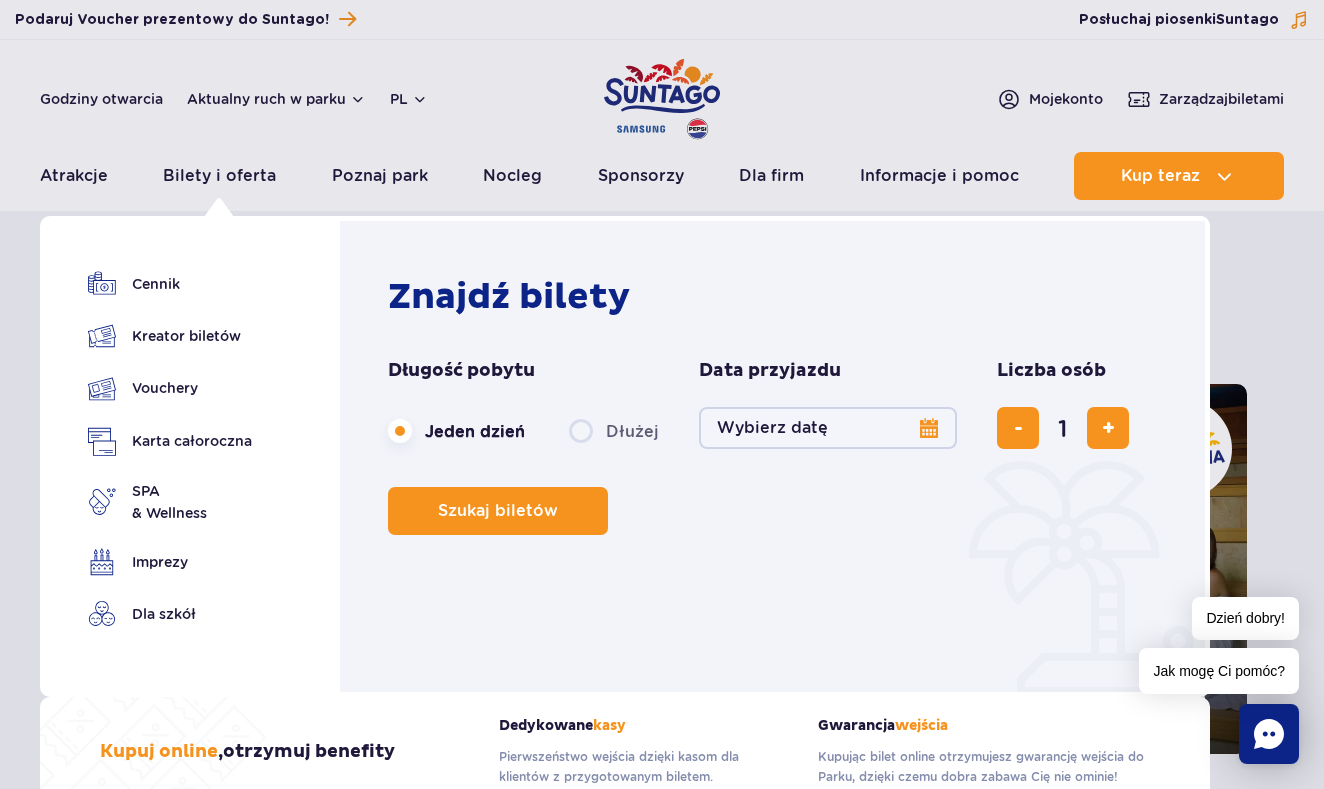 click on "Wybierz datę" at bounding box center (828, 428) 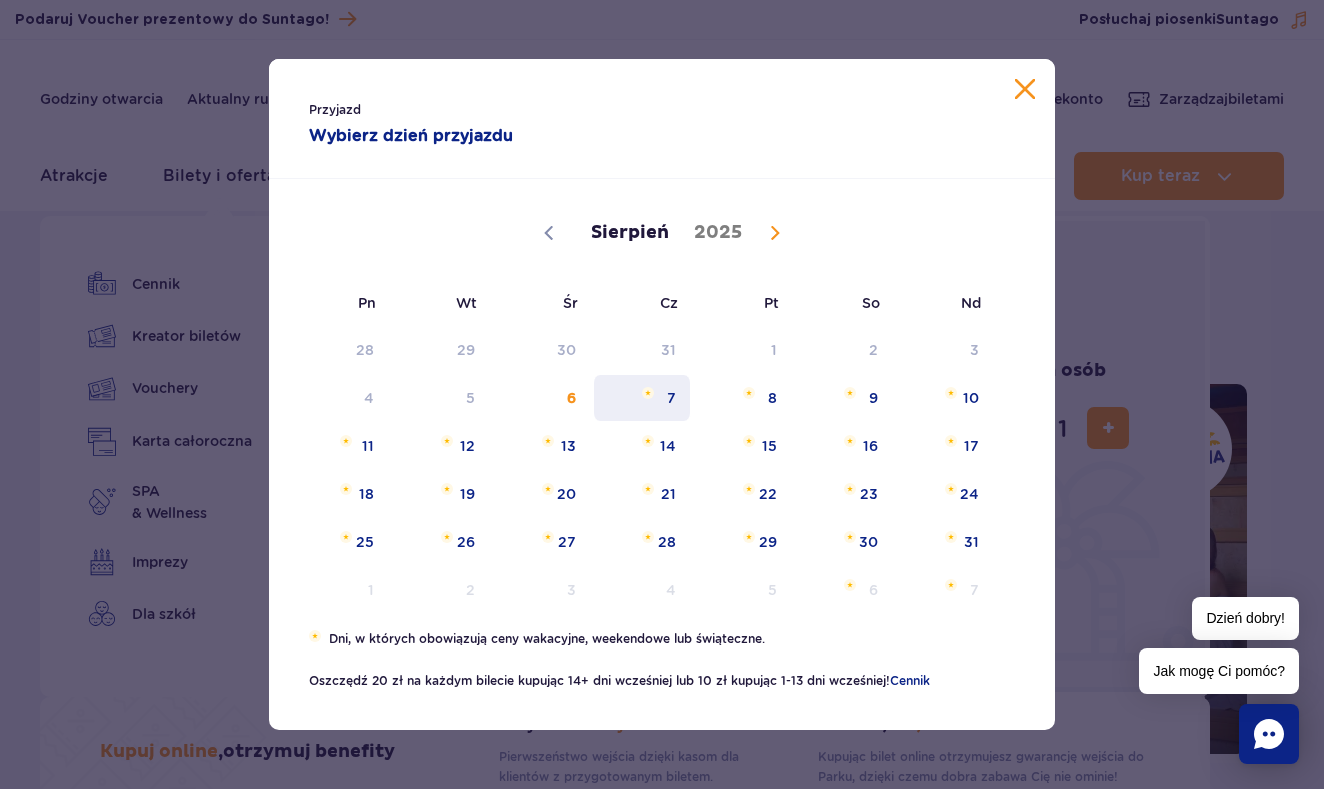 click on "7" at bounding box center (642, 398) 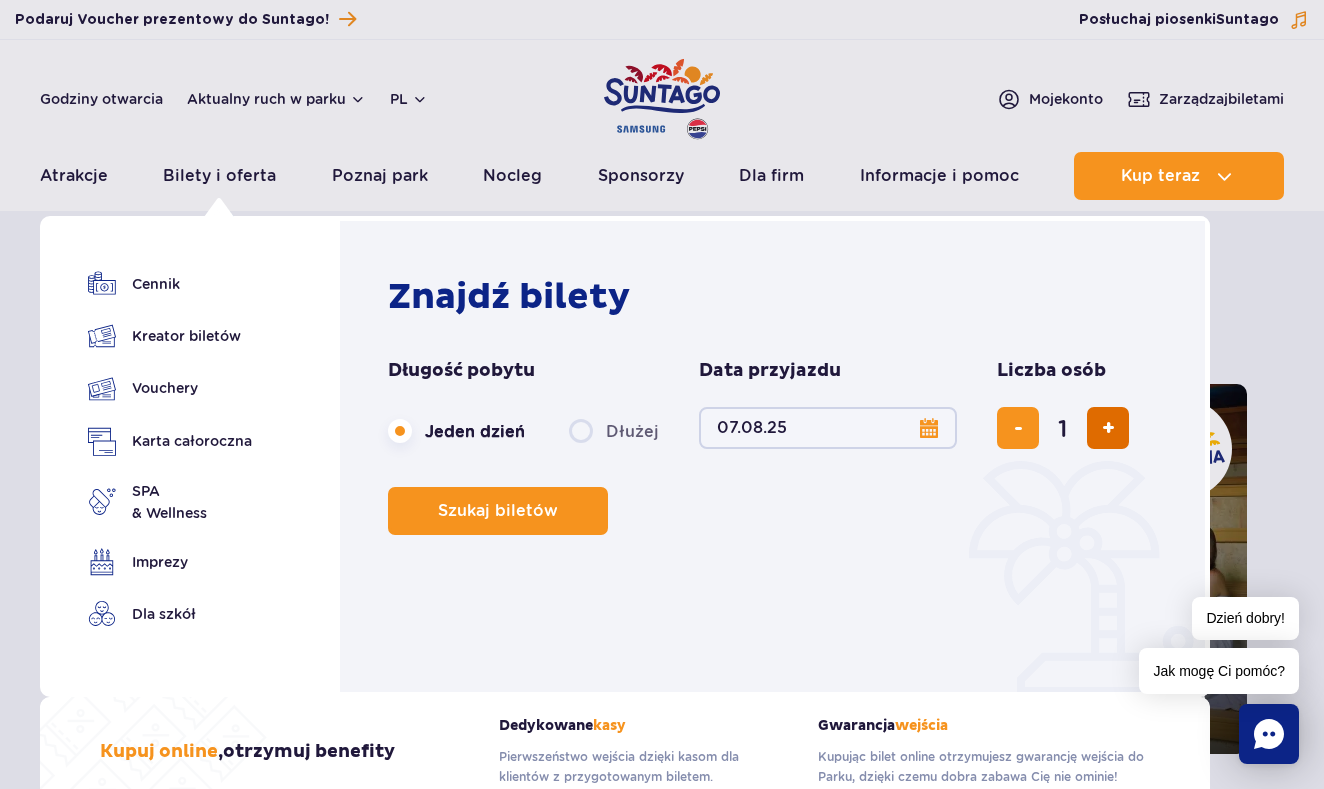click at bounding box center [1108, 428] 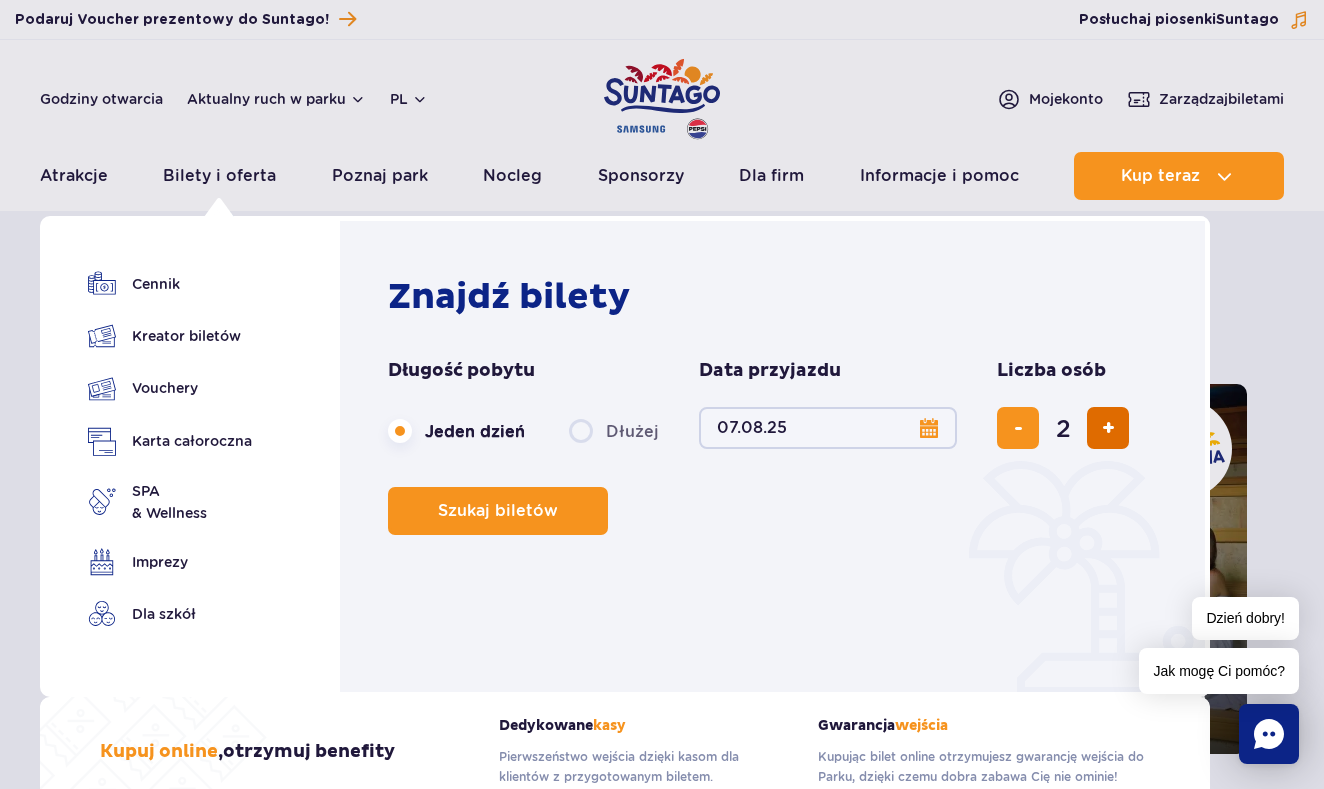 click at bounding box center [1108, 428] 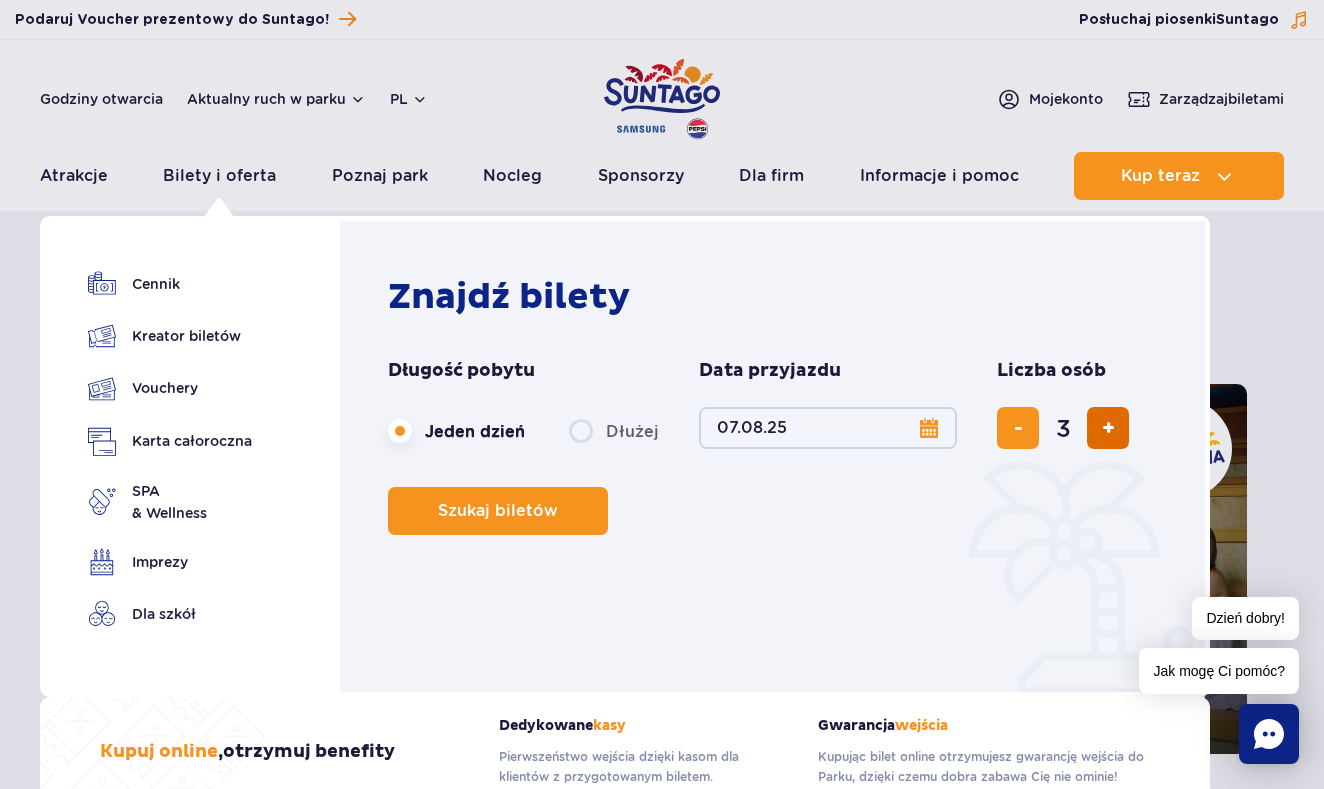 click at bounding box center [1108, 428] 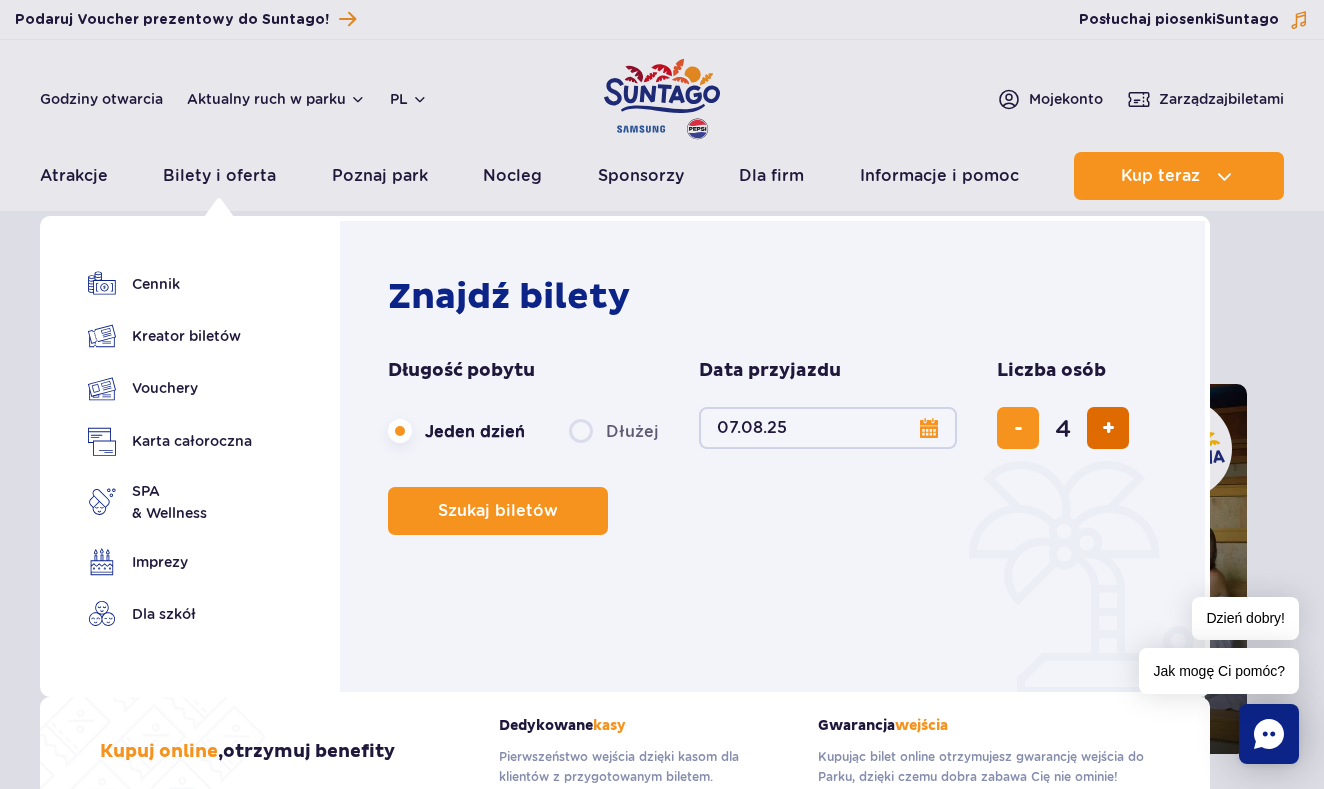 click at bounding box center [1108, 428] 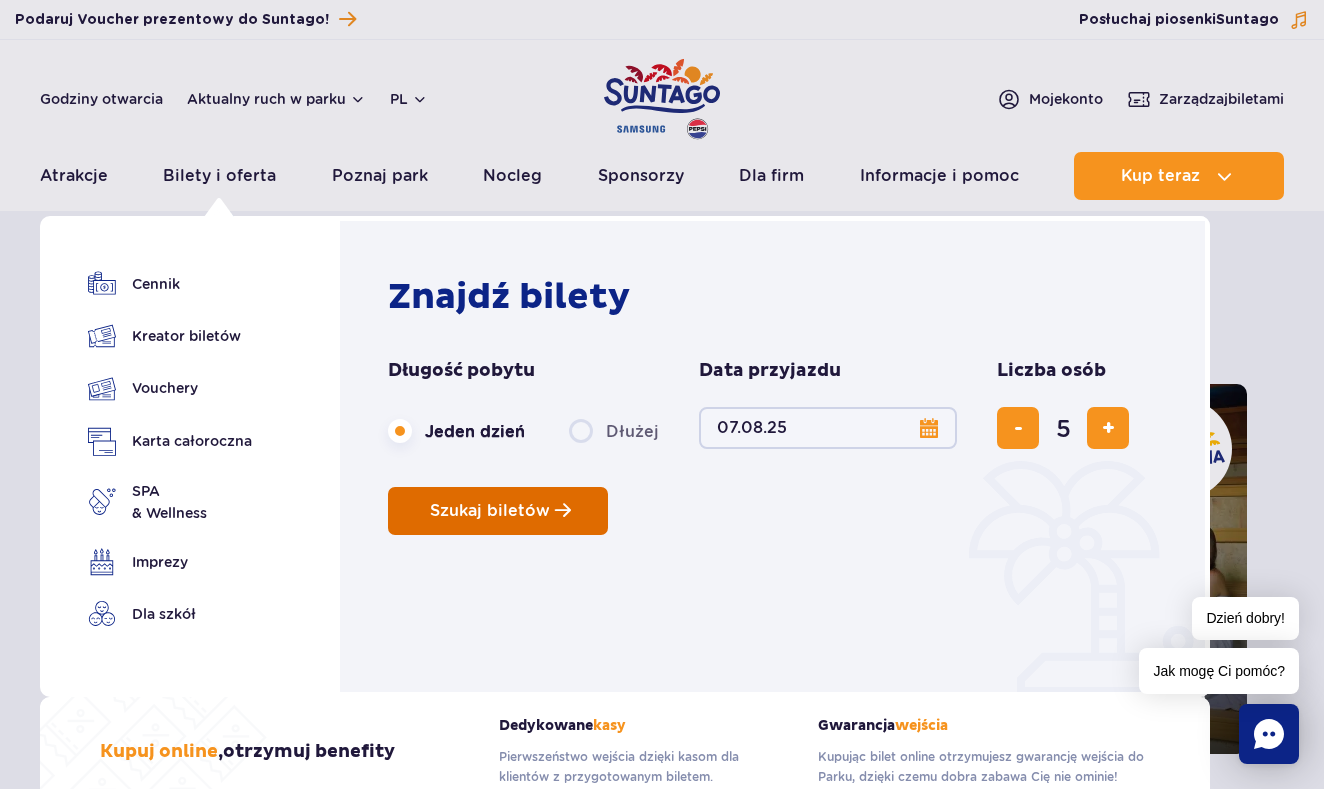 click on "Szukaj biletów" at bounding box center (498, 511) 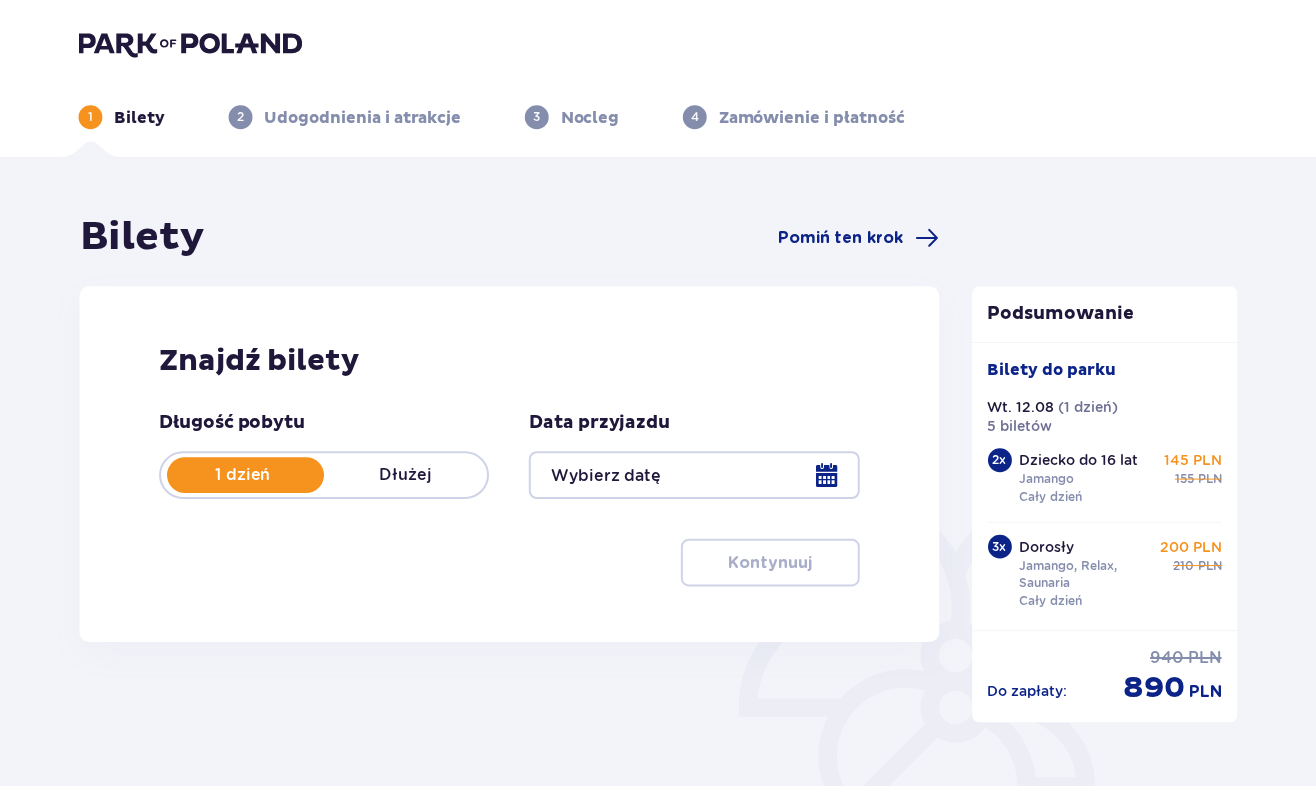 scroll, scrollTop: 0, scrollLeft: 0, axis: both 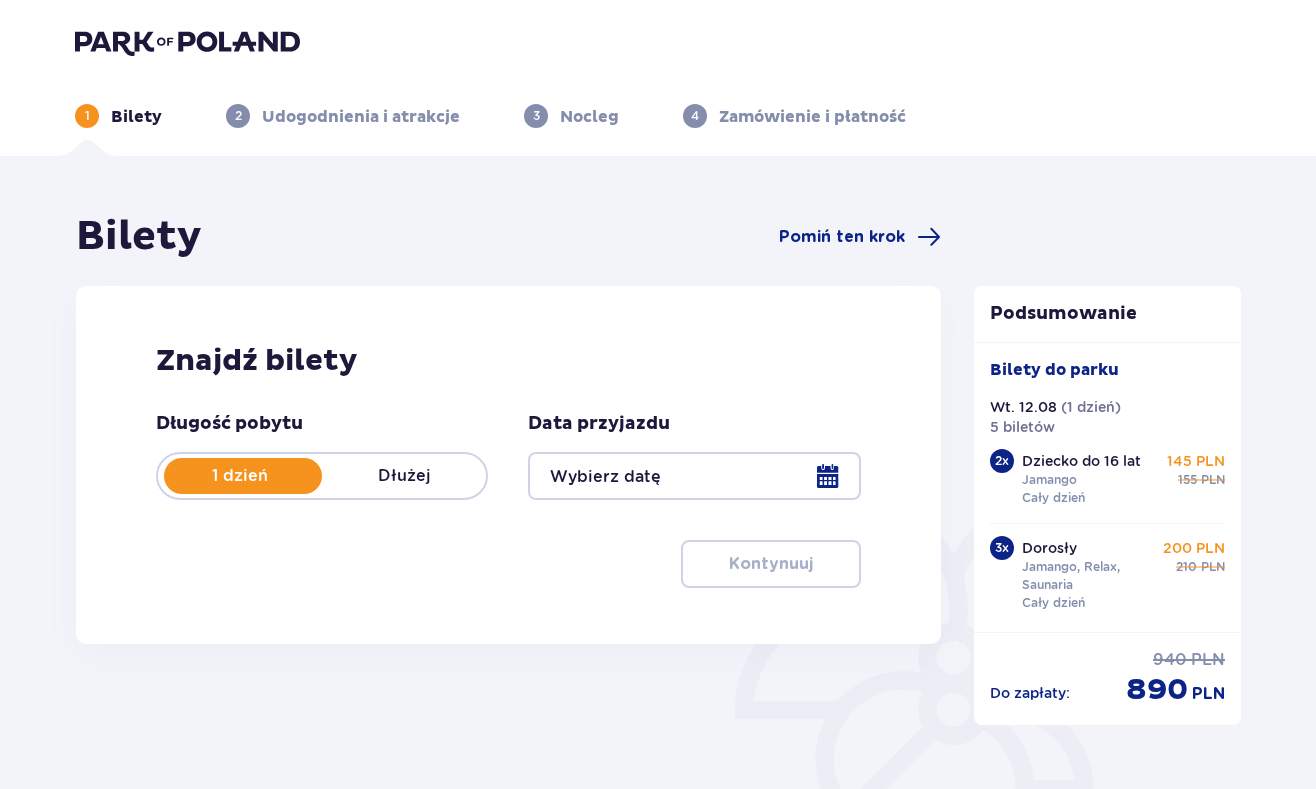 type on "12.08.25" 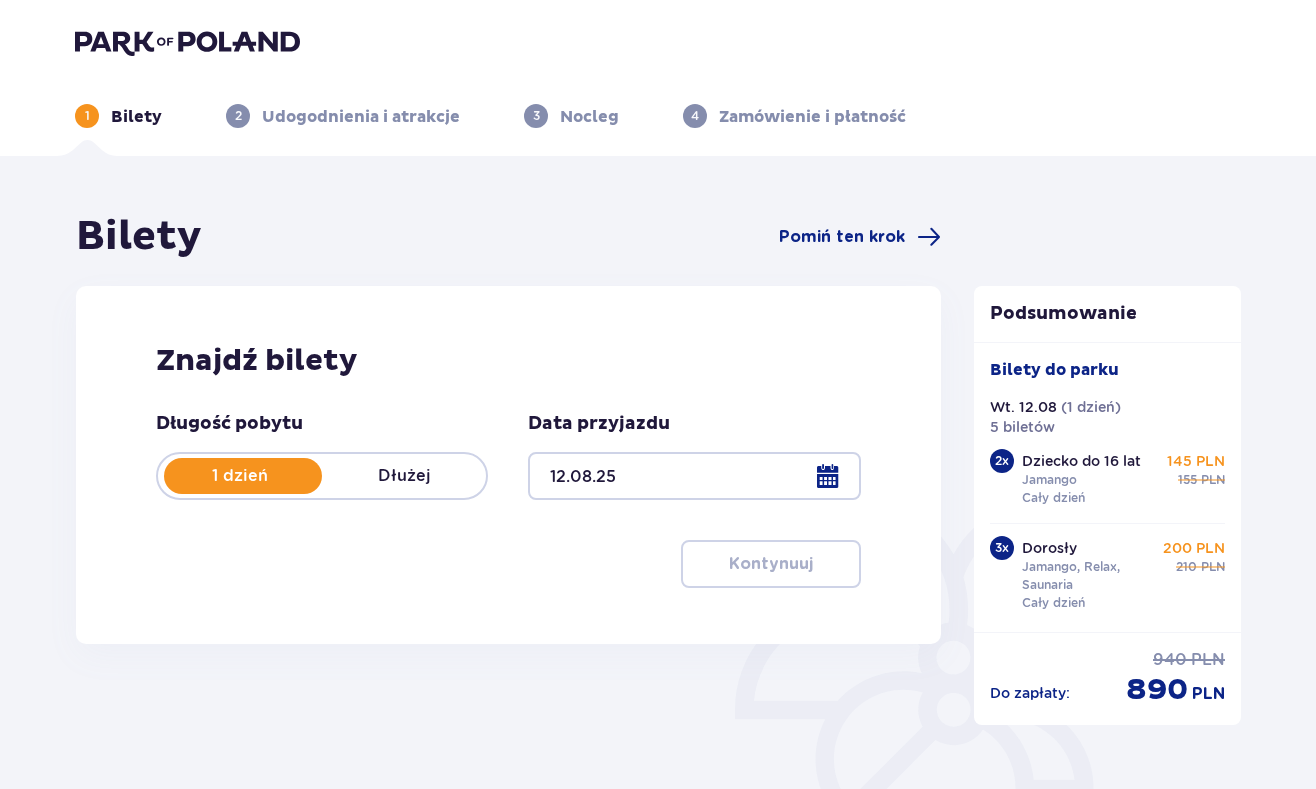scroll, scrollTop: 0, scrollLeft: 0, axis: both 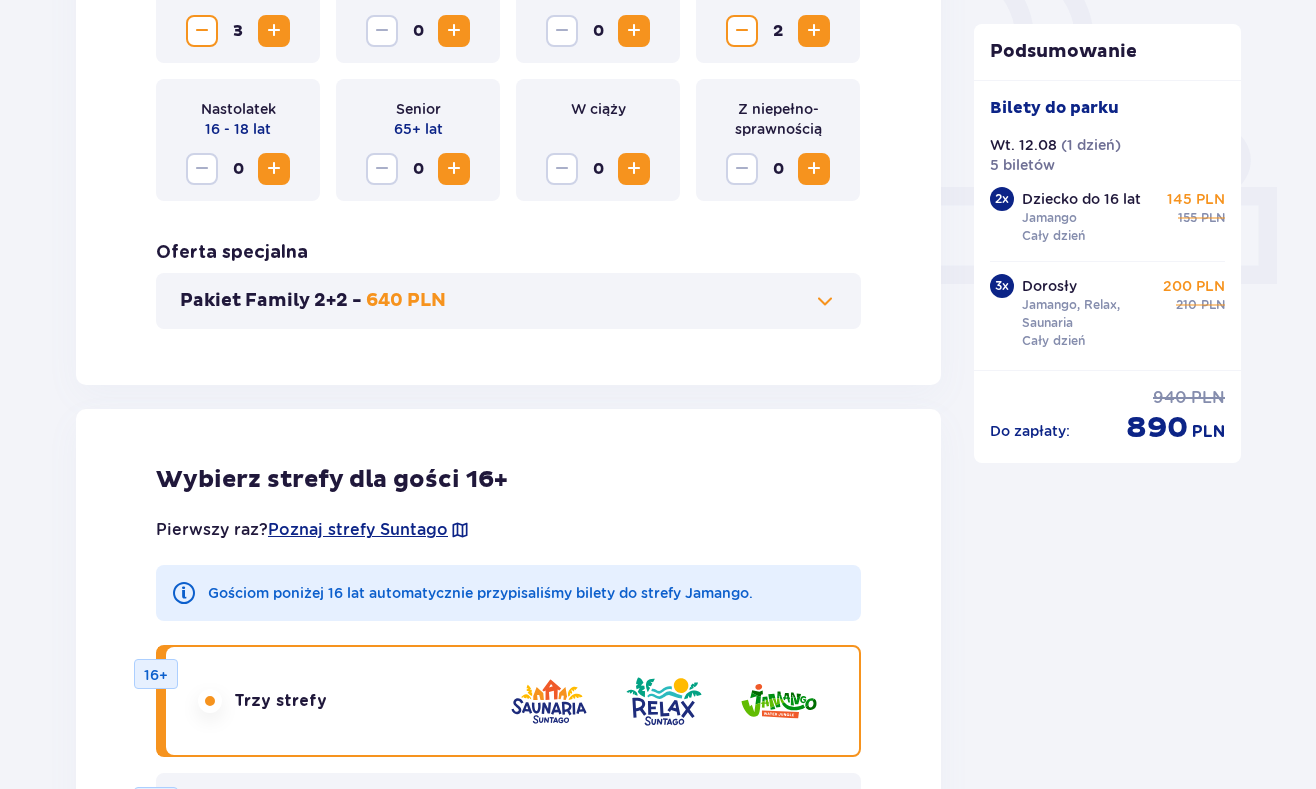 click on "Pakiet Family 2+2 -  640 PLN" at bounding box center (508, 301) 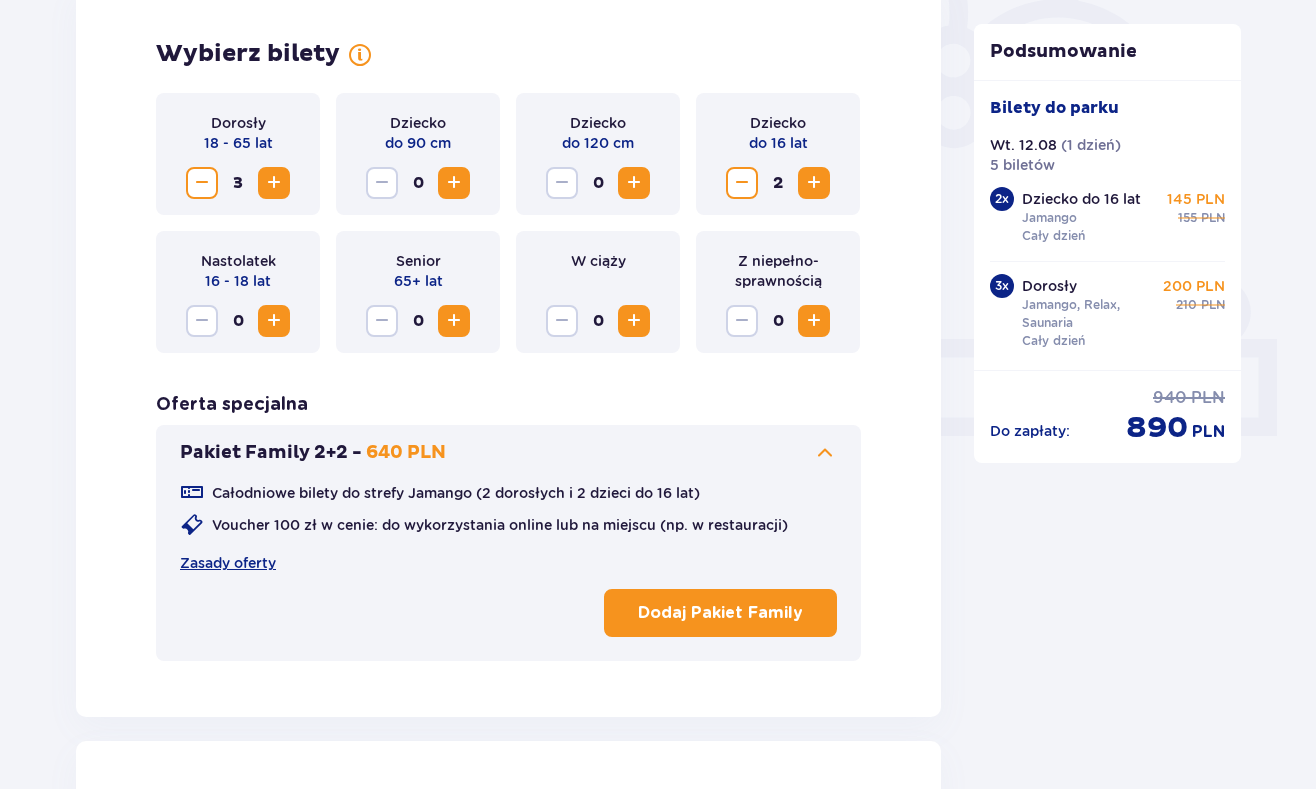 scroll, scrollTop: 556, scrollLeft: 0, axis: vertical 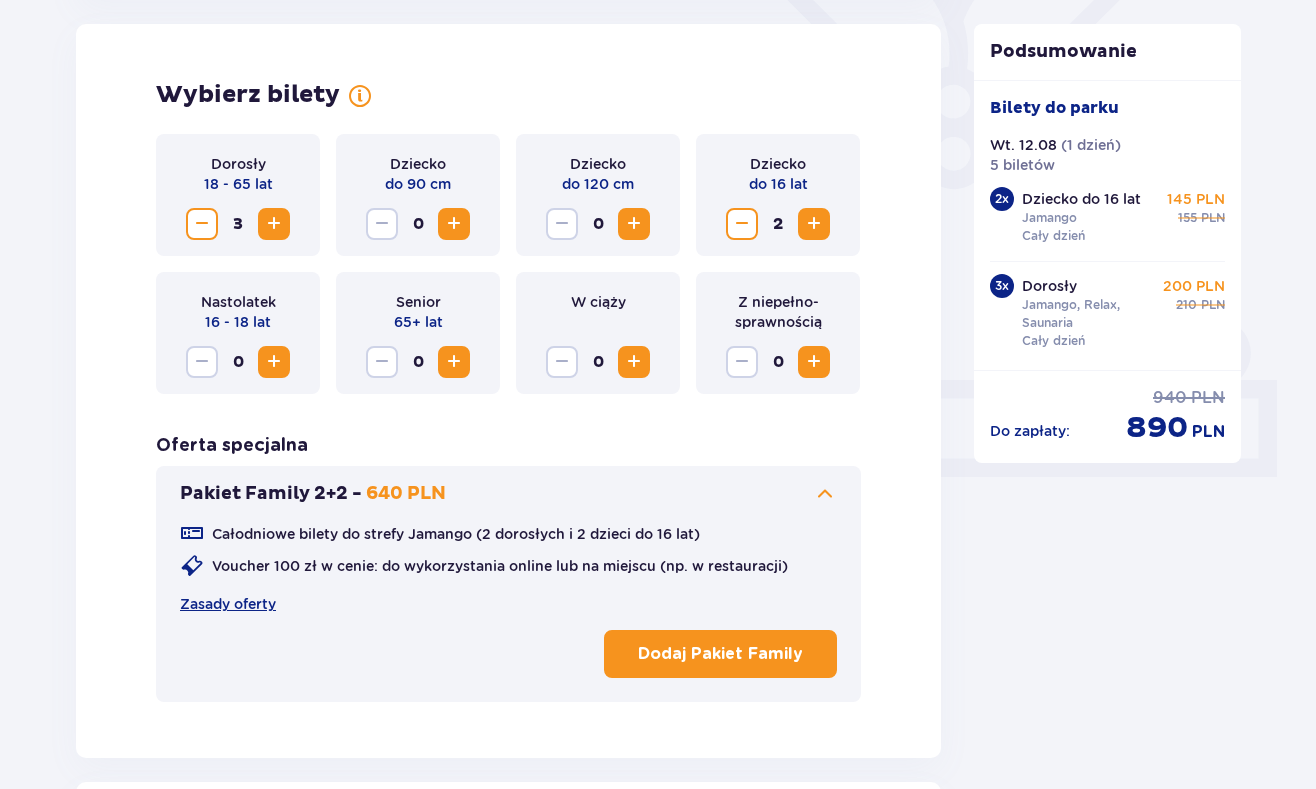 click on "Dodaj Pakiet Family" at bounding box center [720, 654] 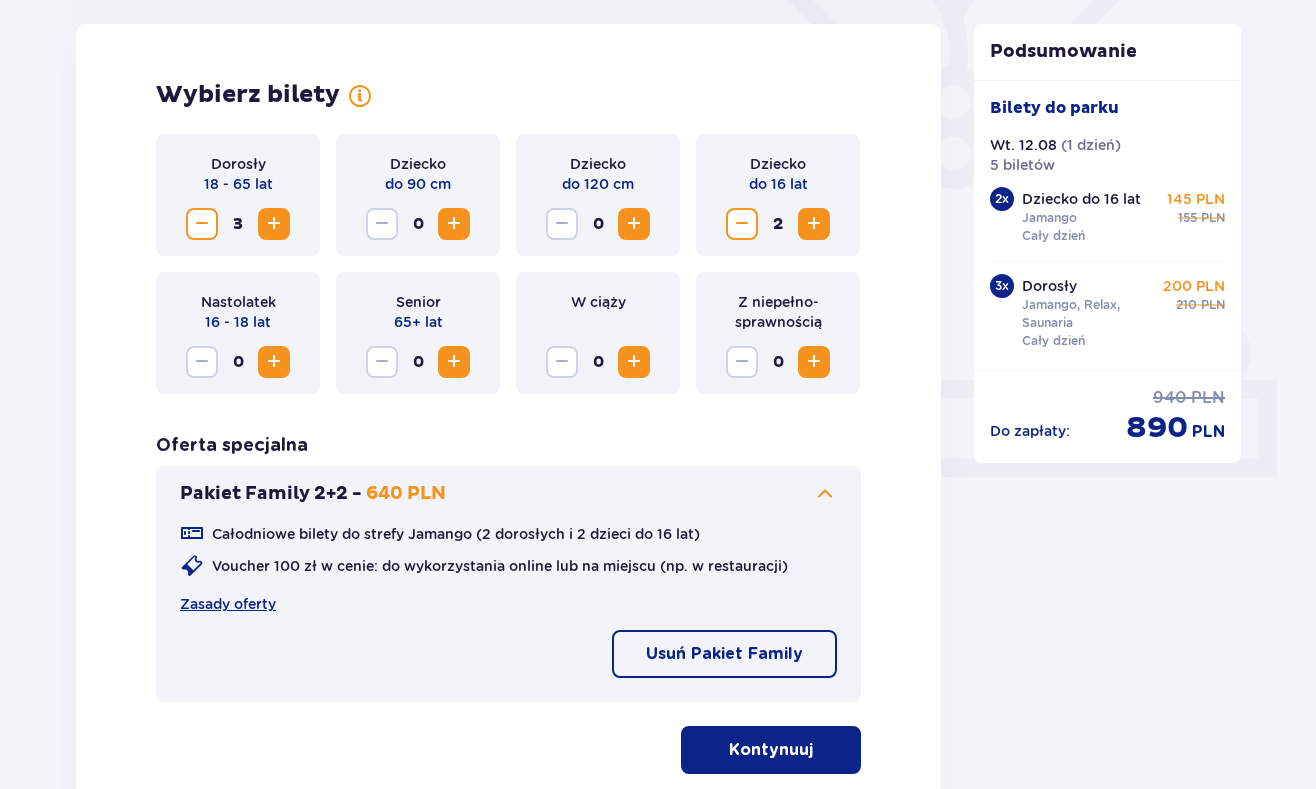 click on "Kontynuuj" at bounding box center [771, 750] 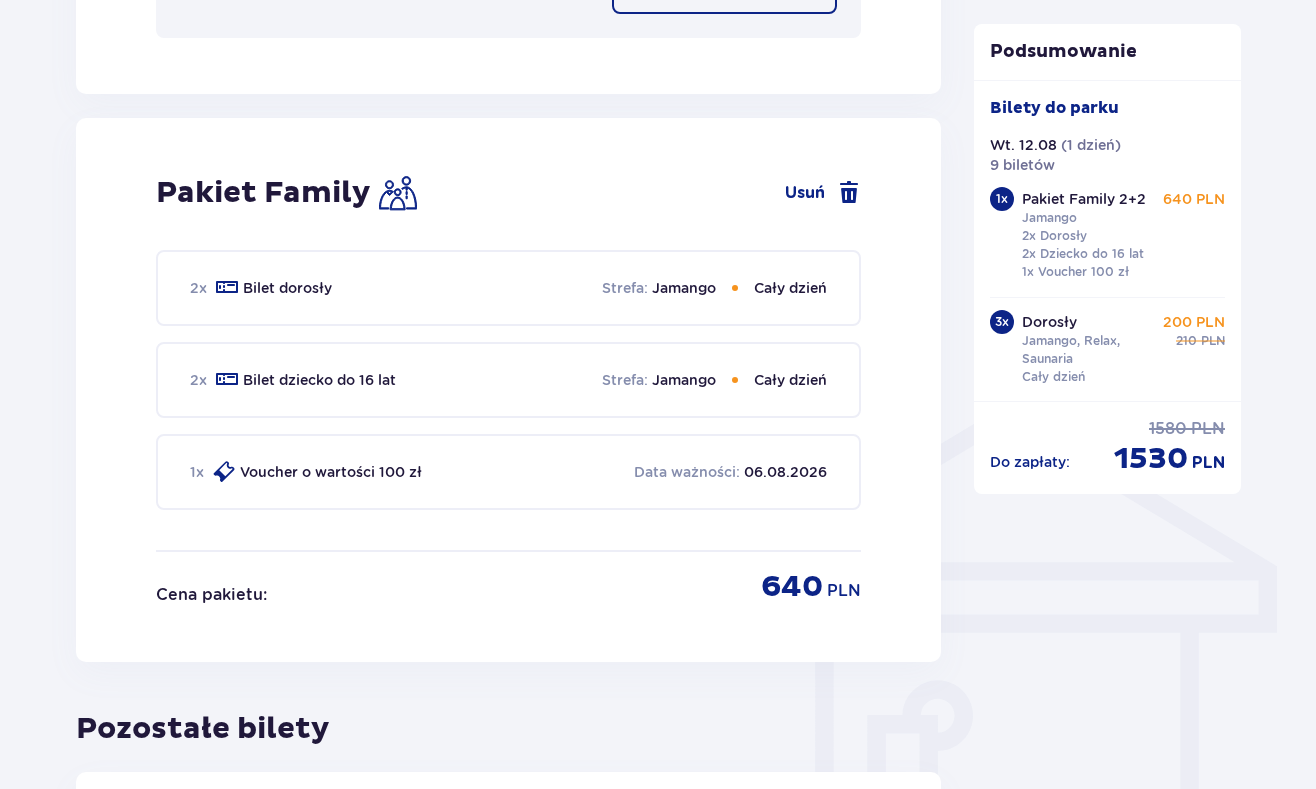 scroll, scrollTop: 1314, scrollLeft: 0, axis: vertical 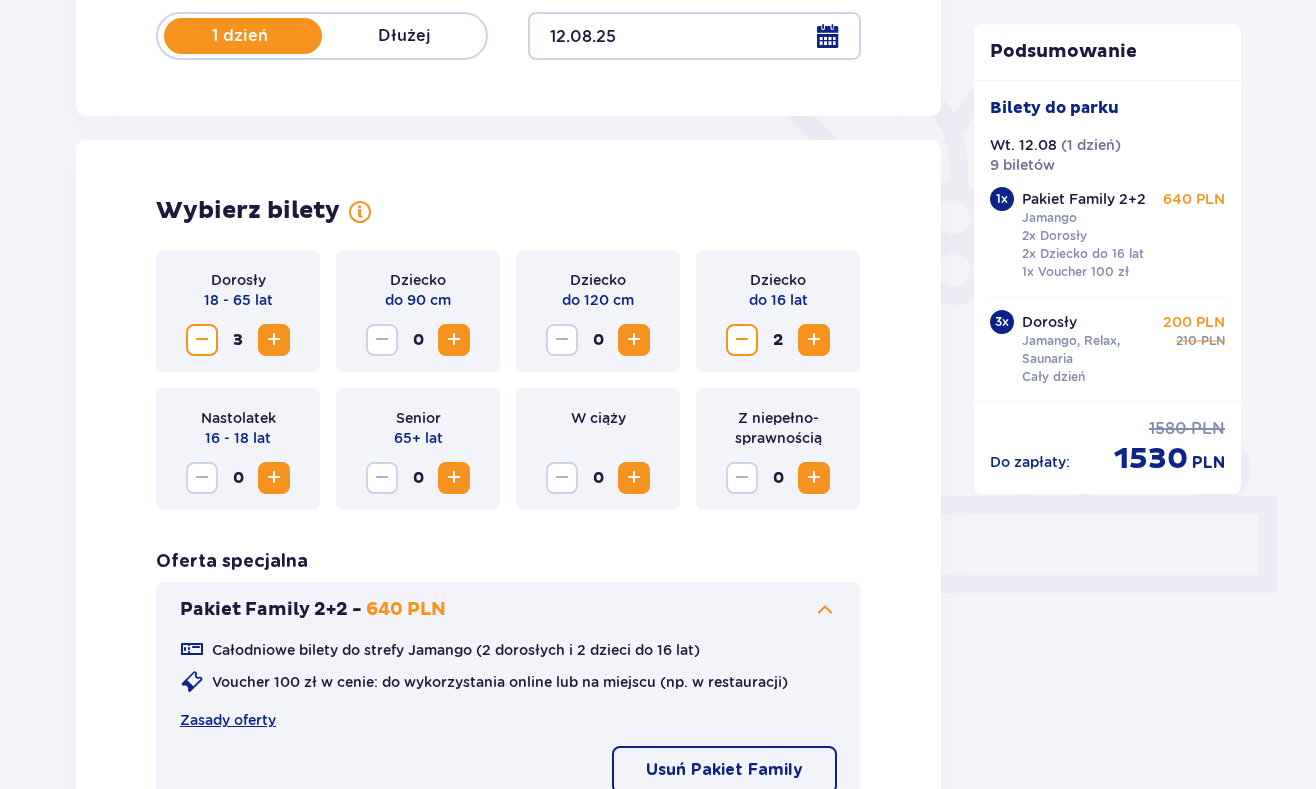 click at bounding box center [202, 340] 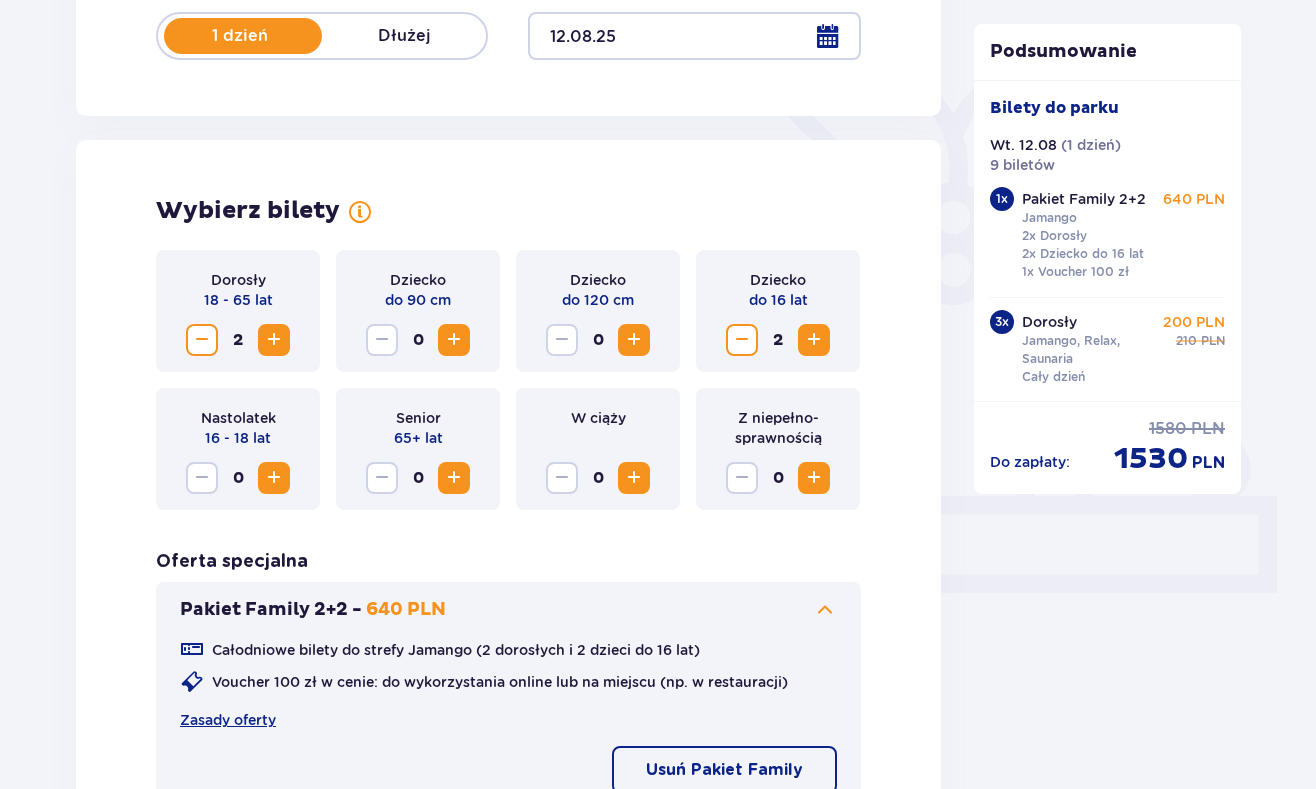 click at bounding box center [202, 340] 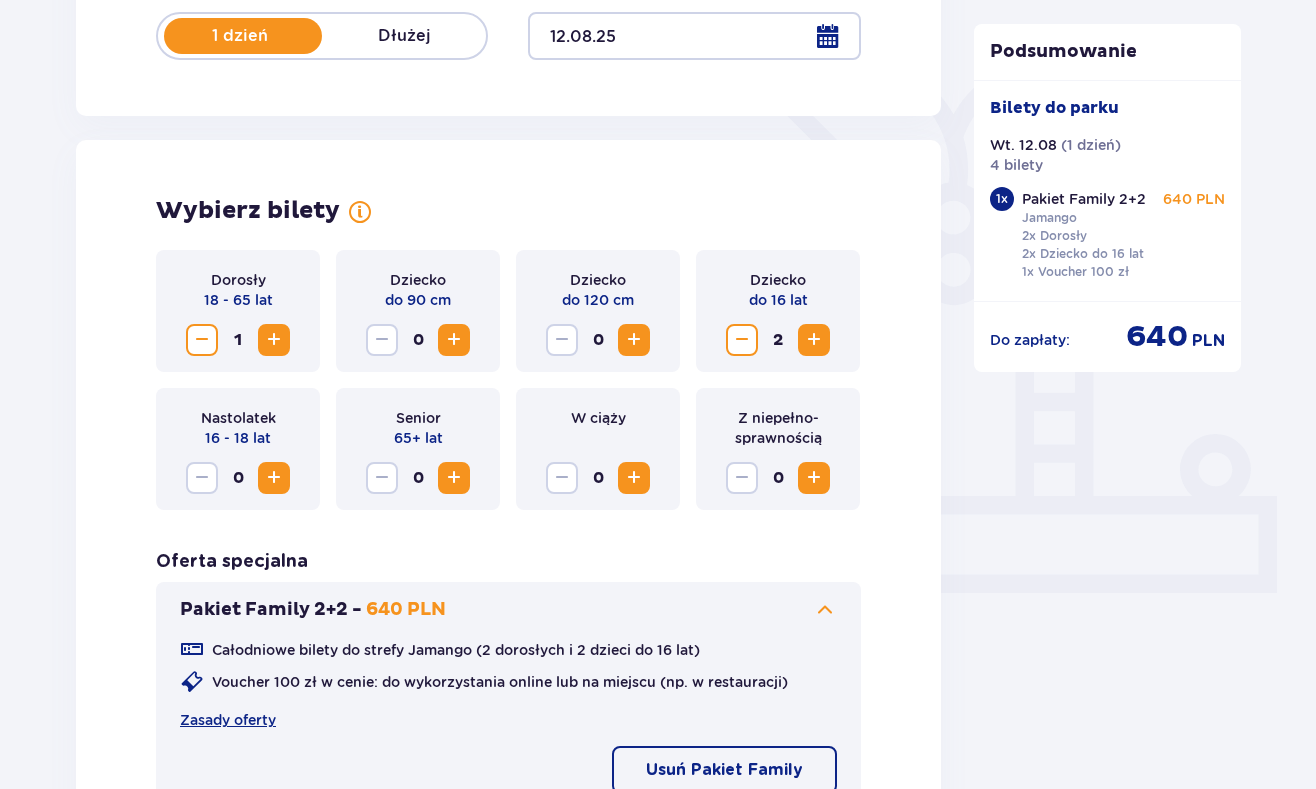 click at bounding box center (202, 340) 